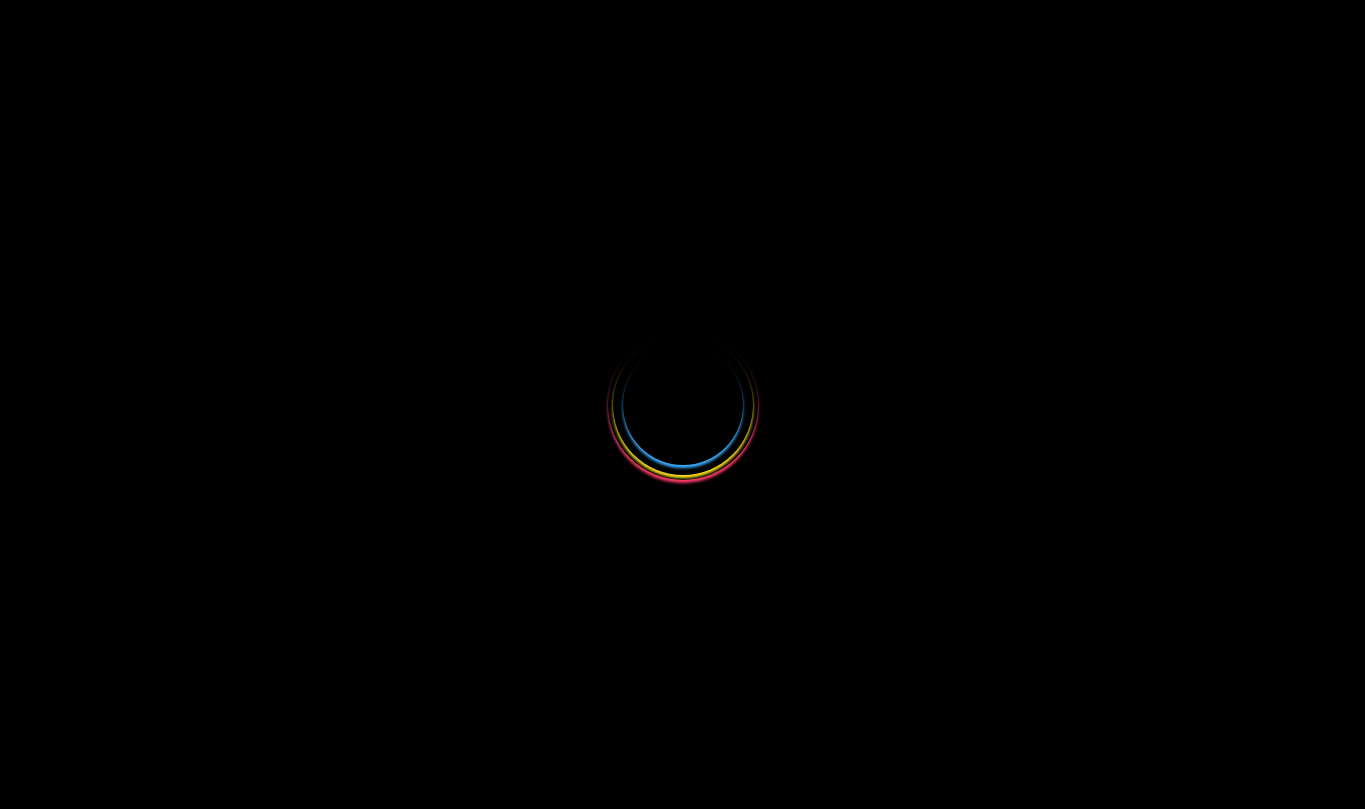 scroll, scrollTop: 0, scrollLeft: 0, axis: both 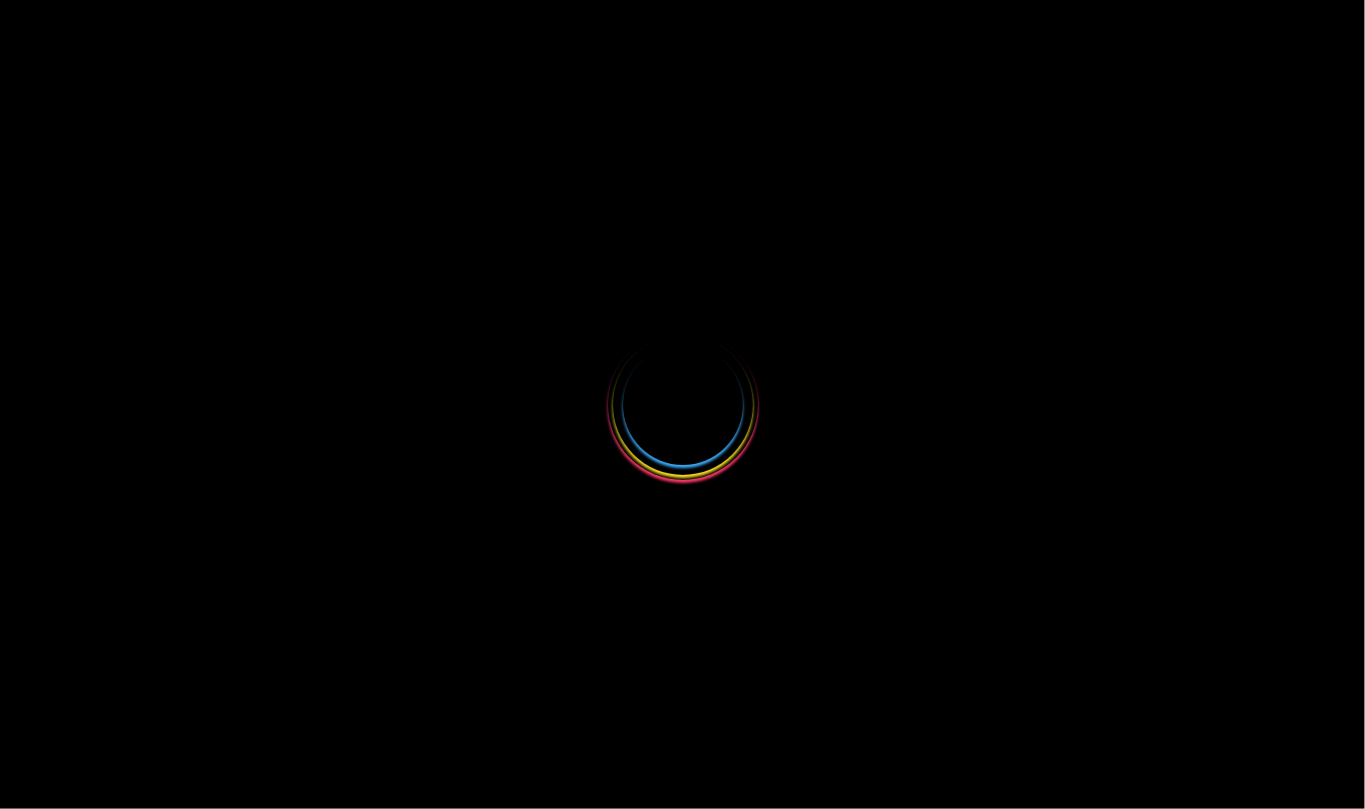 select 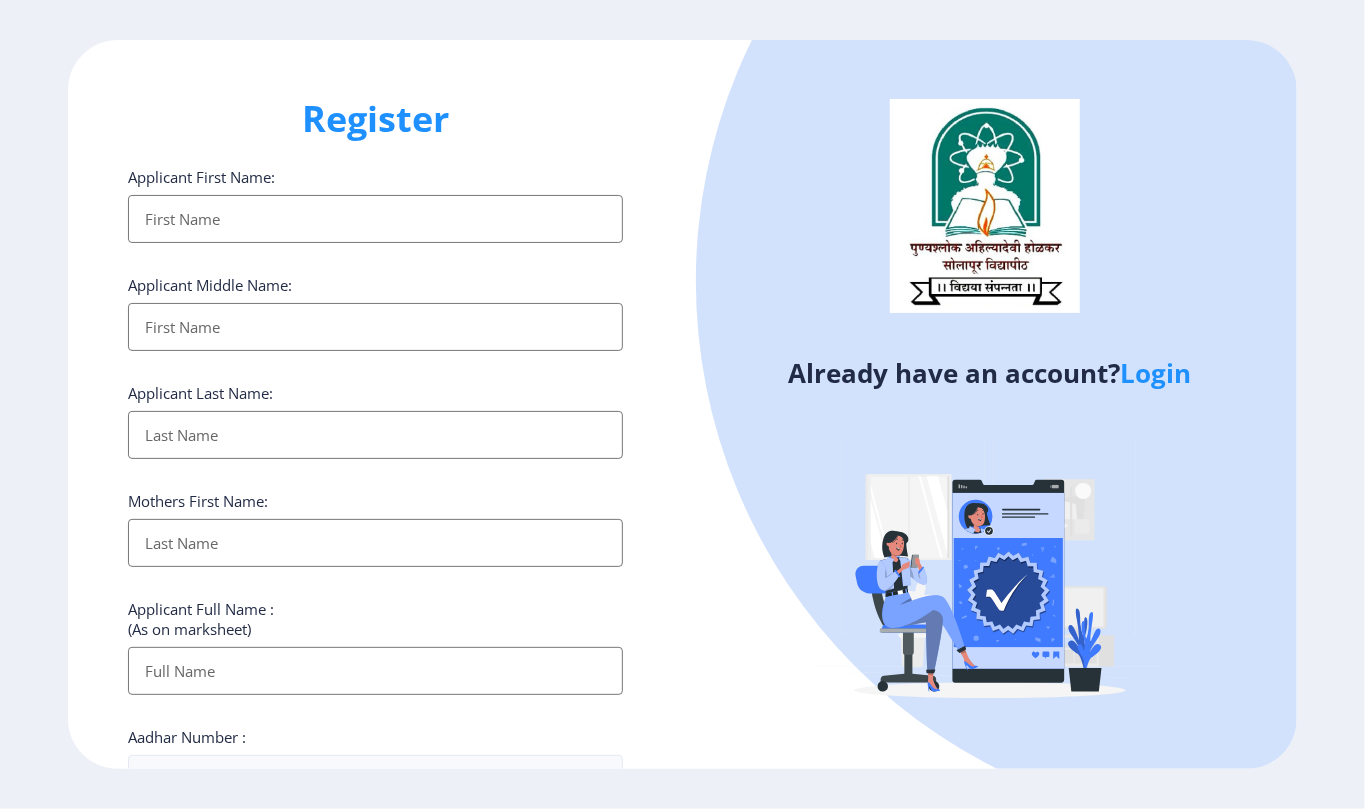 click on "Login" 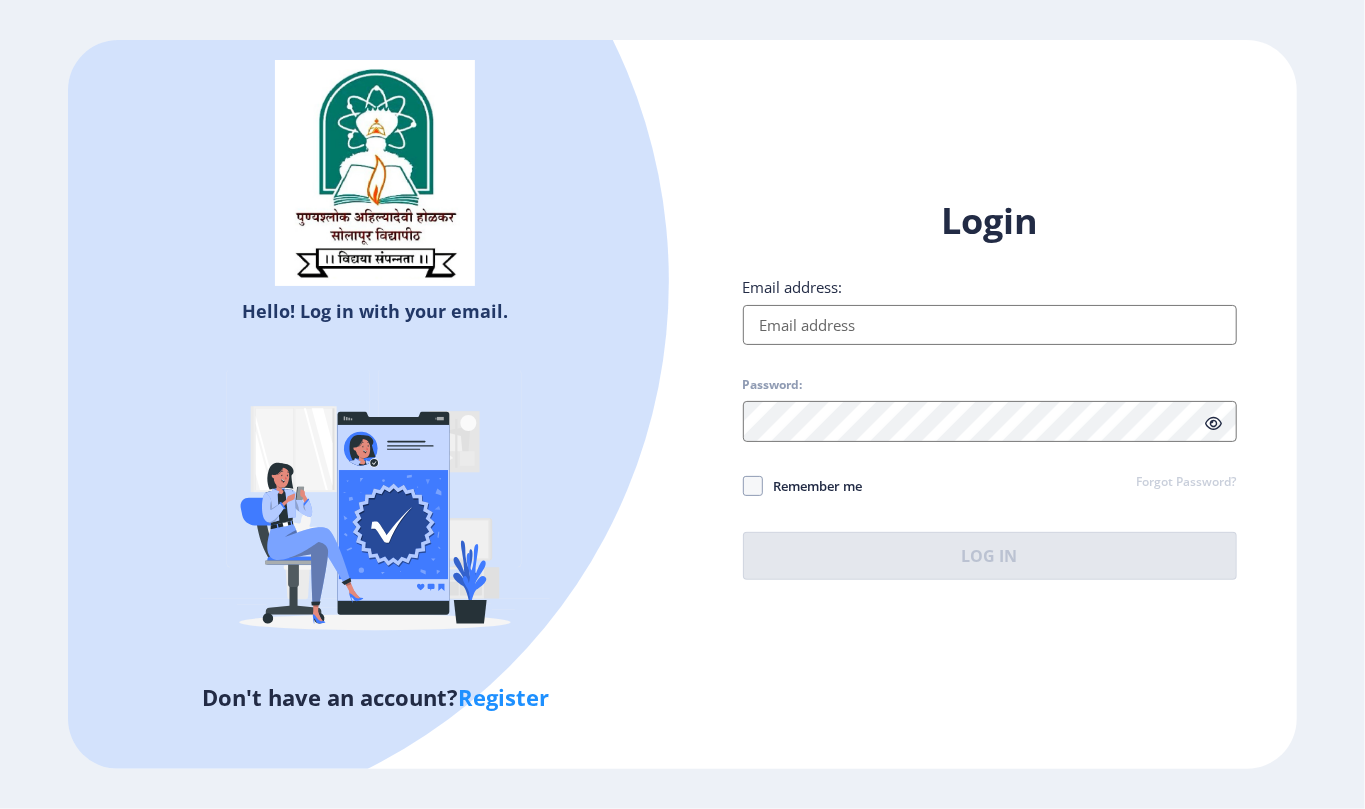 click on "Email address:" at bounding box center (990, 325) 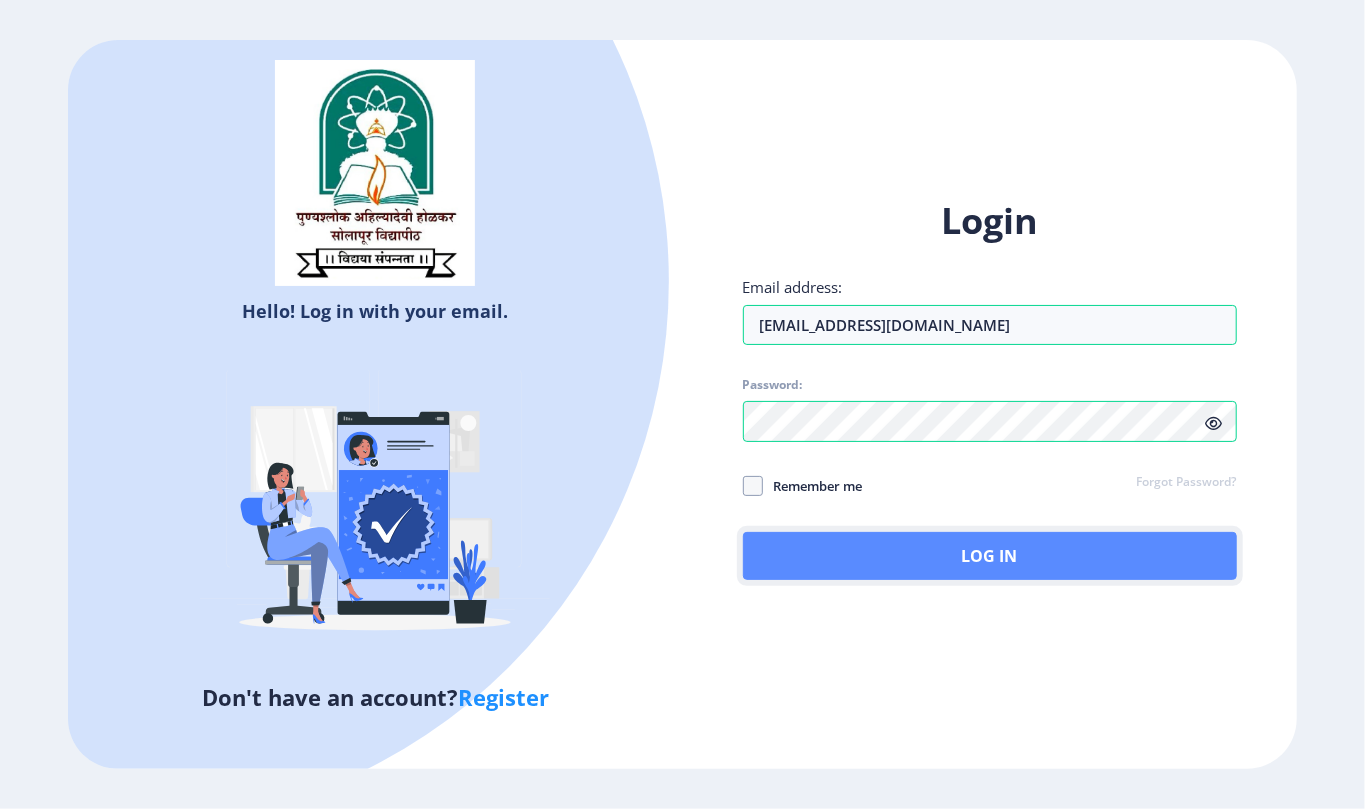 click on "Log In" 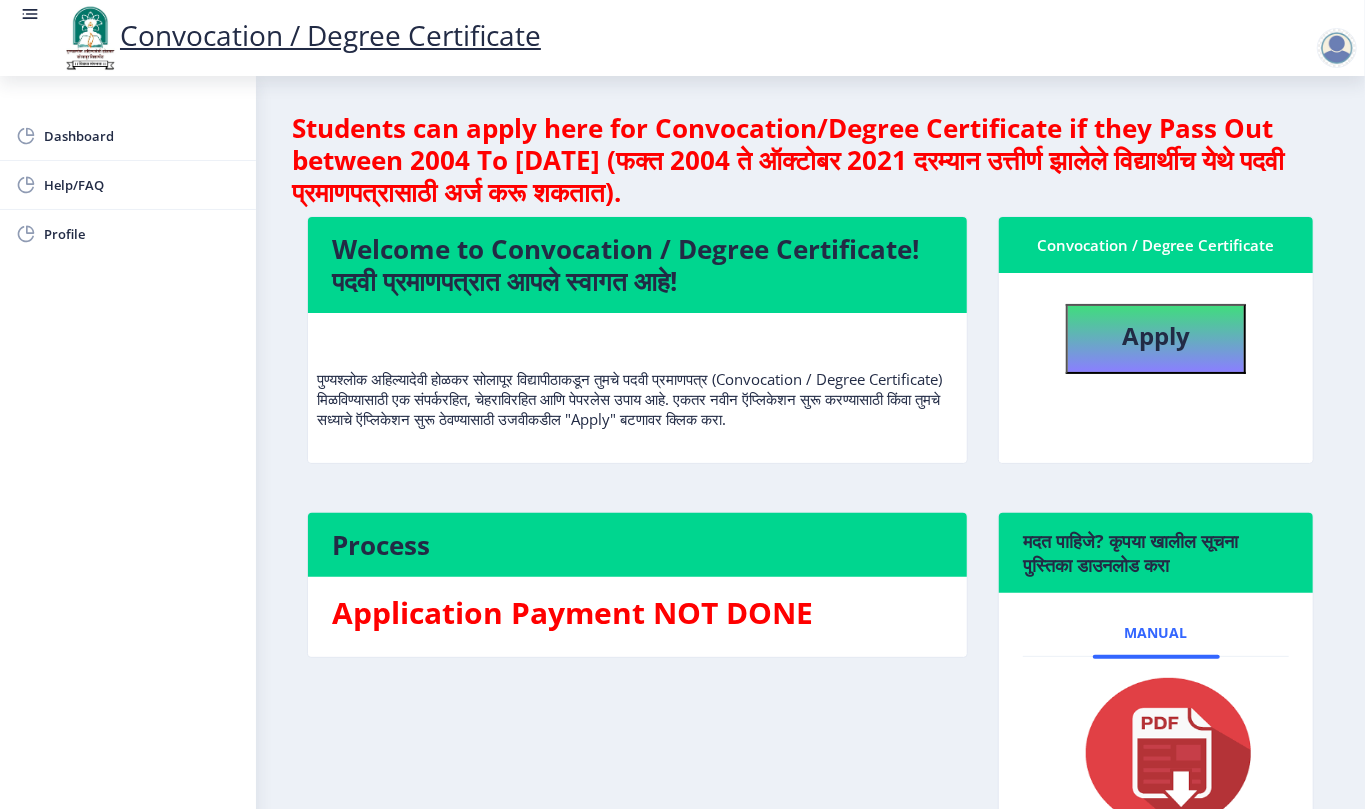 click on "Apply" 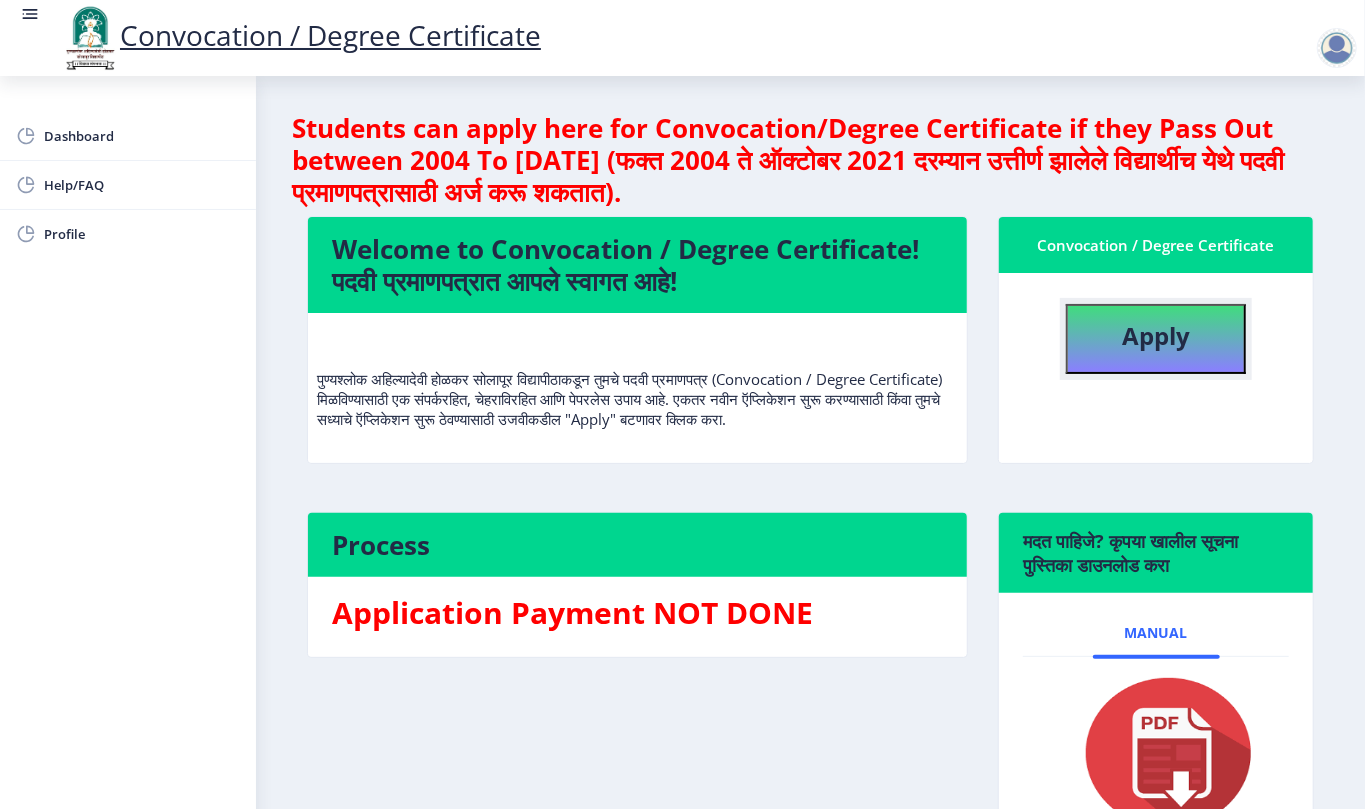 click on "Apply" 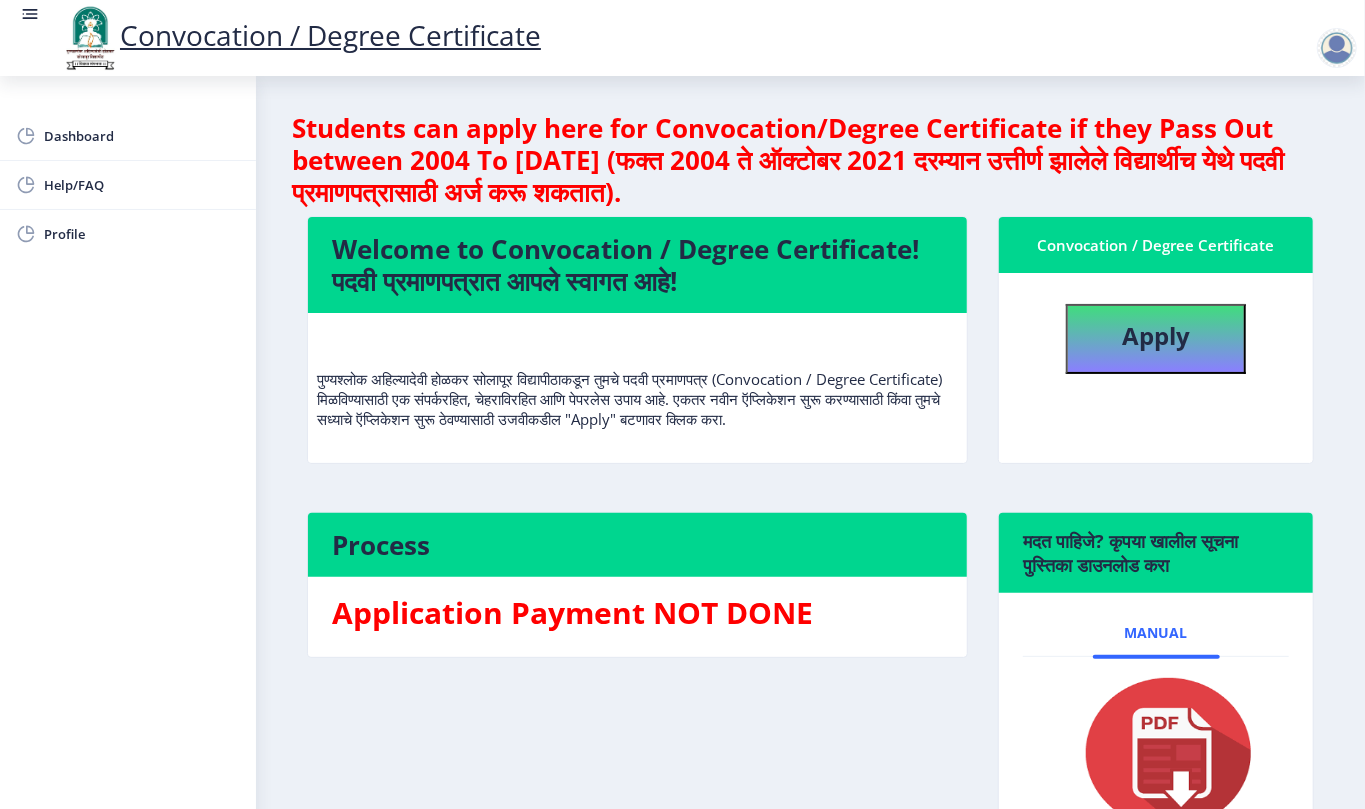 select 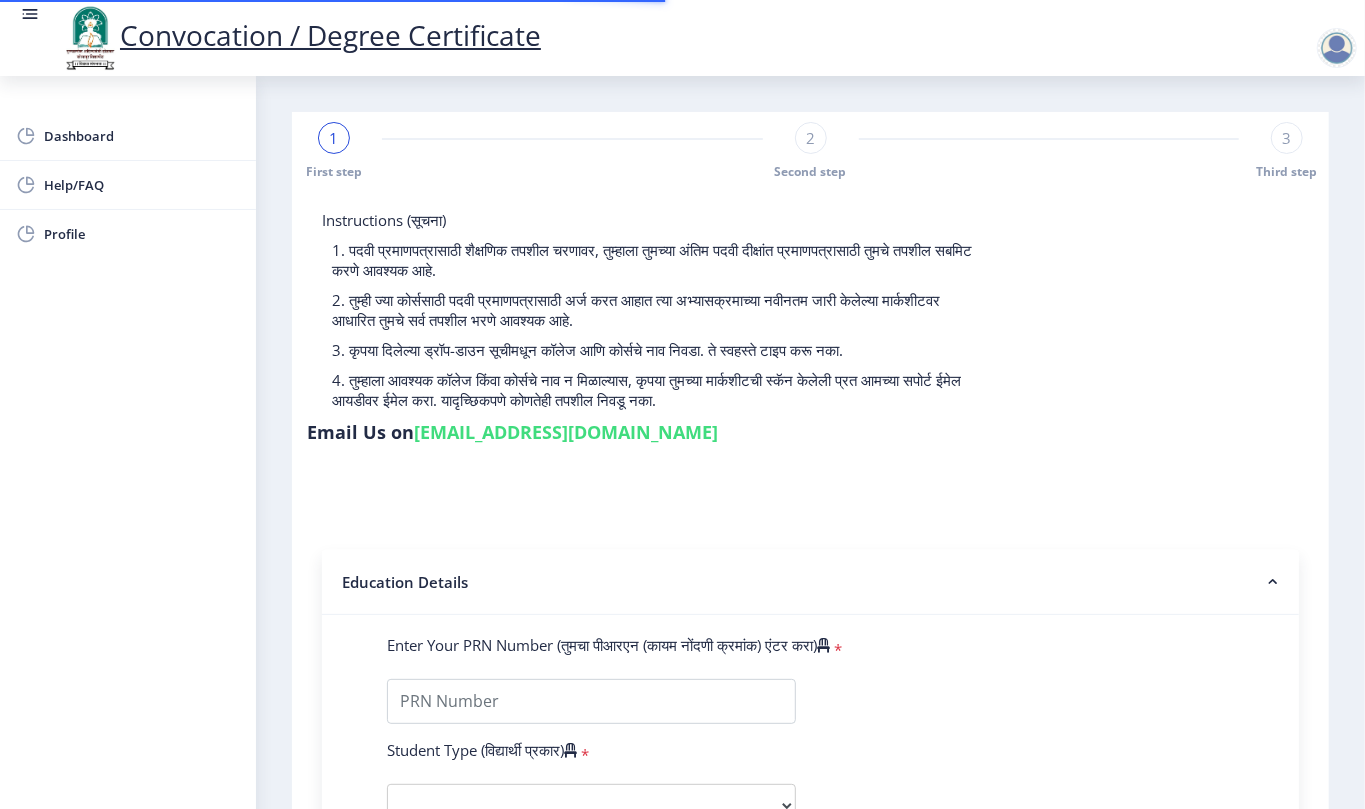 click on "Education Details" 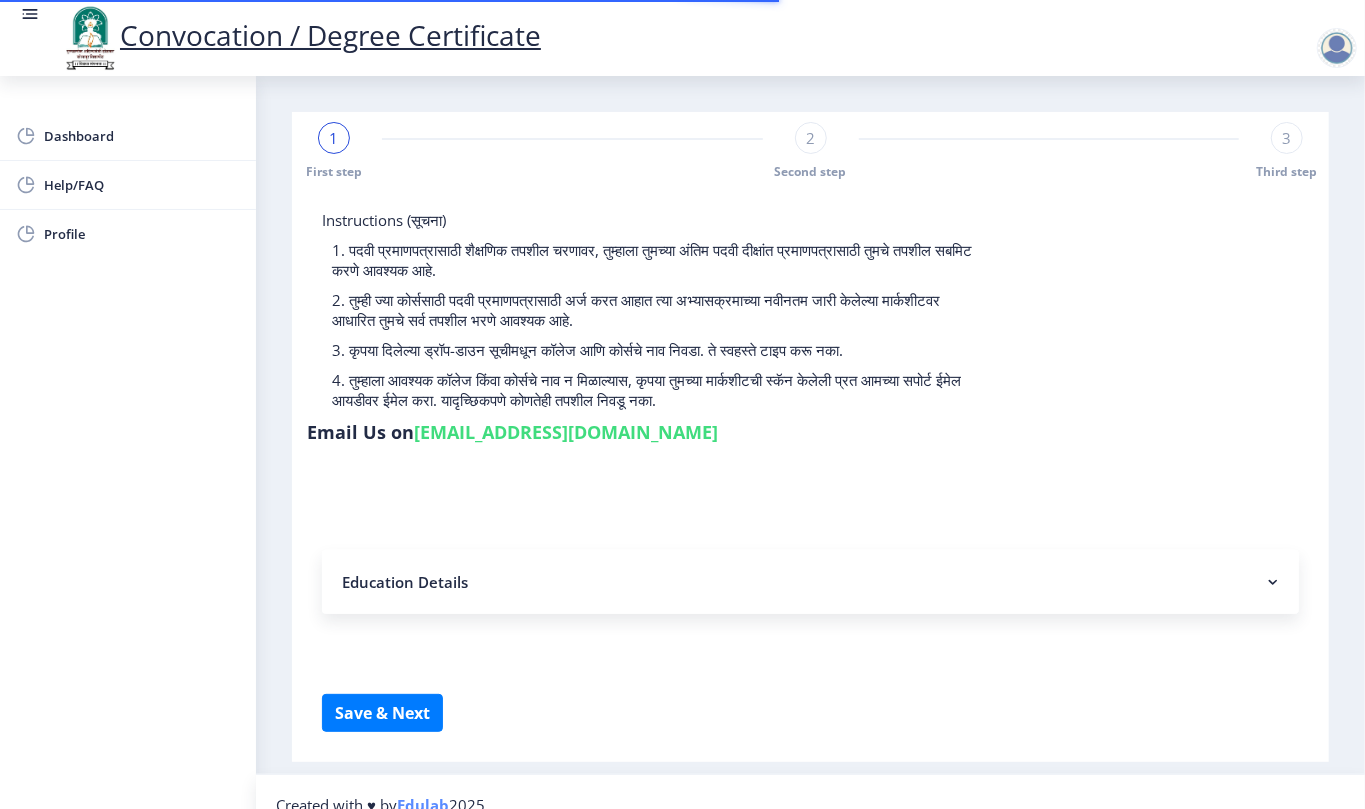 scroll, scrollTop: 26, scrollLeft: 0, axis: vertical 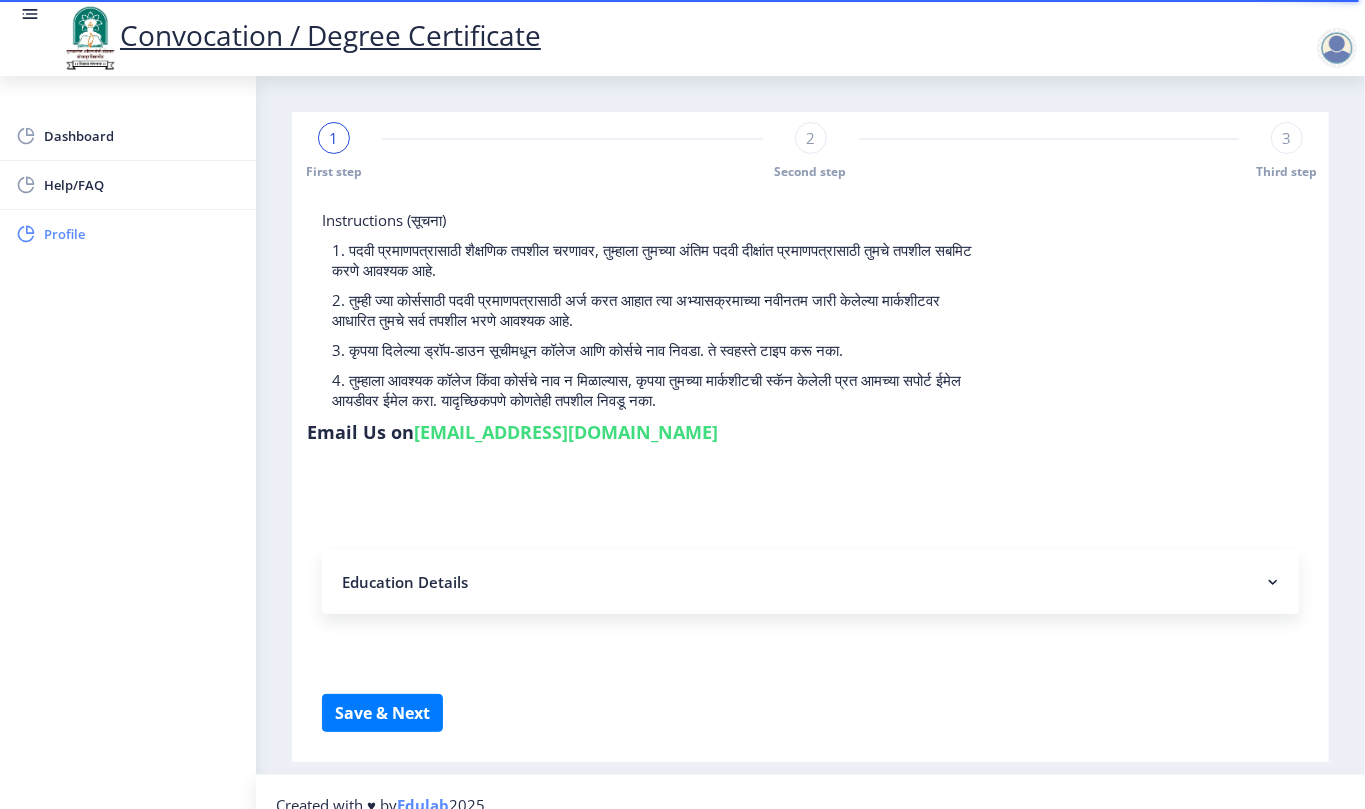drag, startPoint x: 73, startPoint y: 221, endPoint x: 78, endPoint y: 246, distance: 25.495098 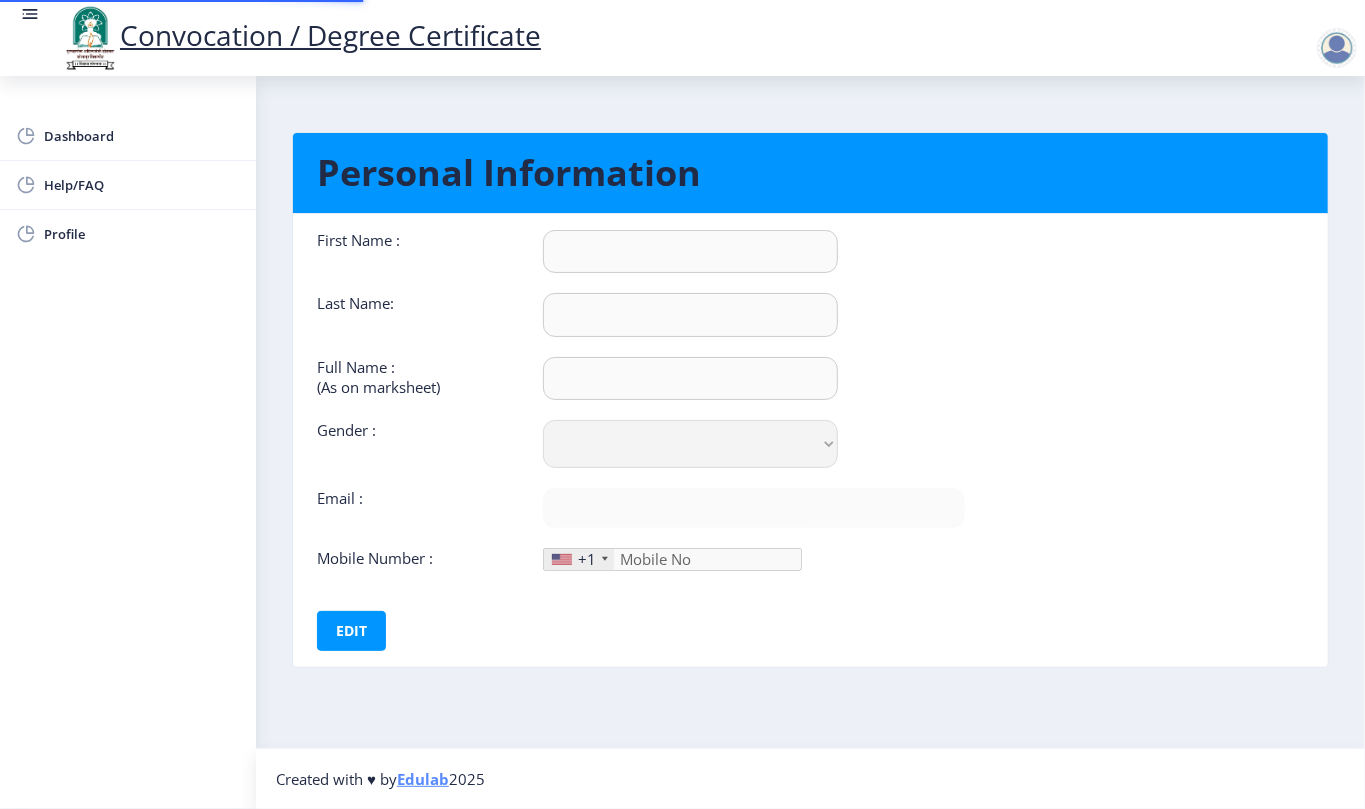 type on "SADAFAARA" 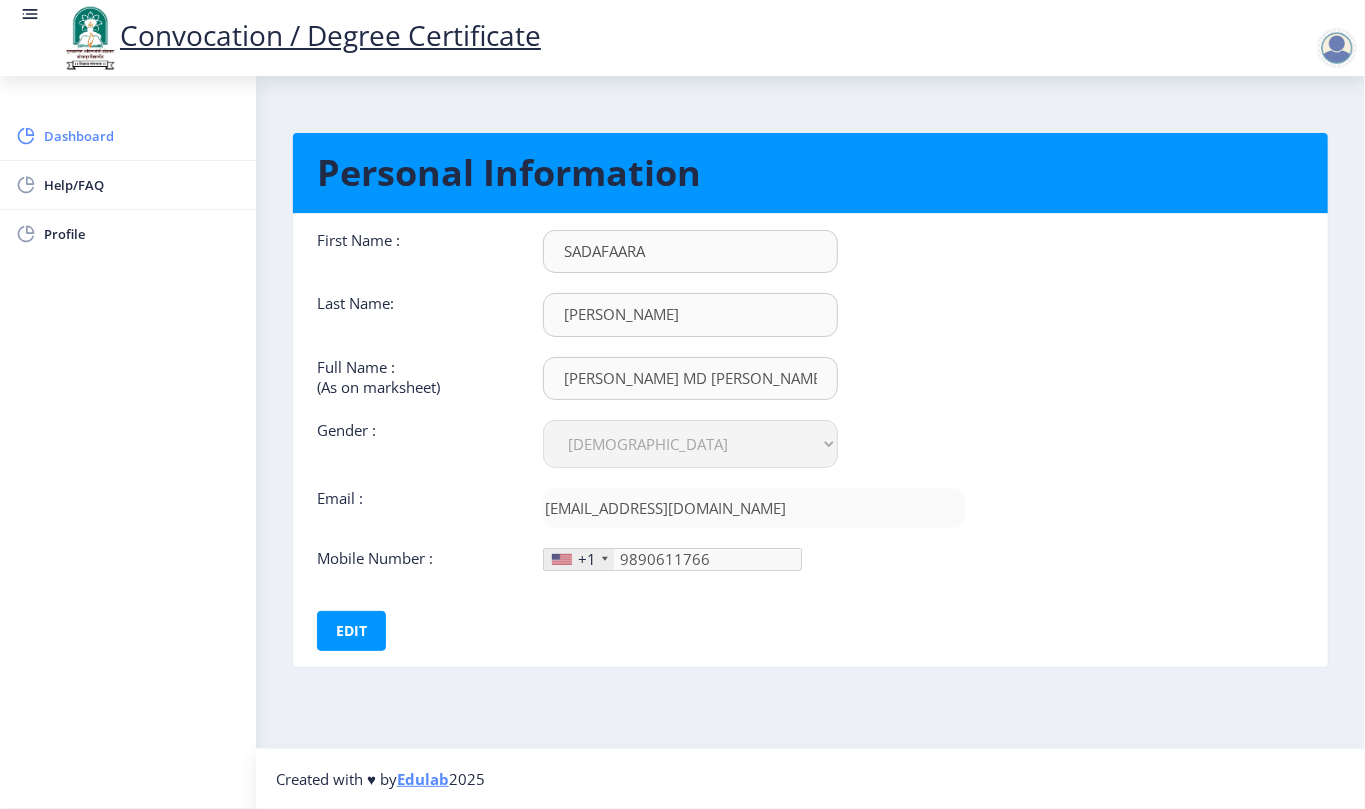 click on "Dashboard" 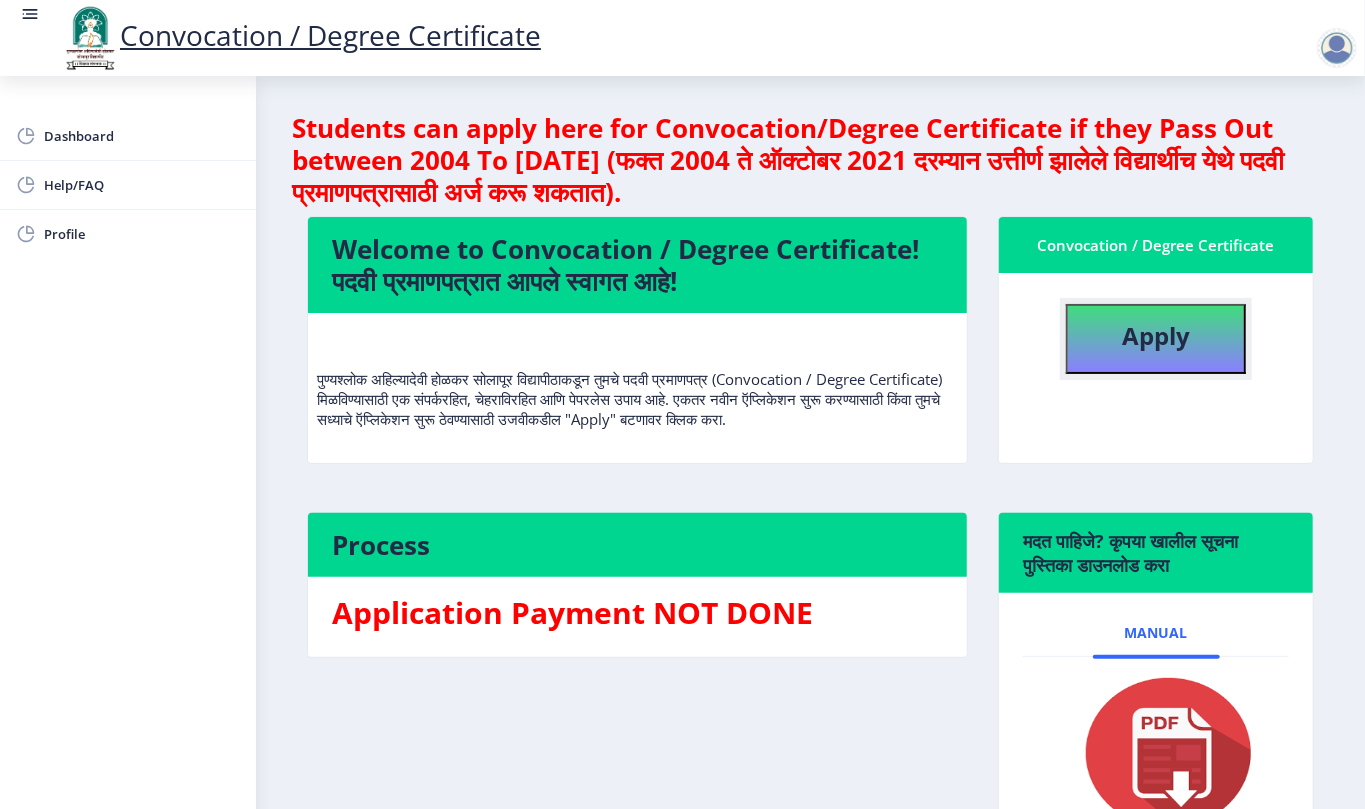 click on "Apply" 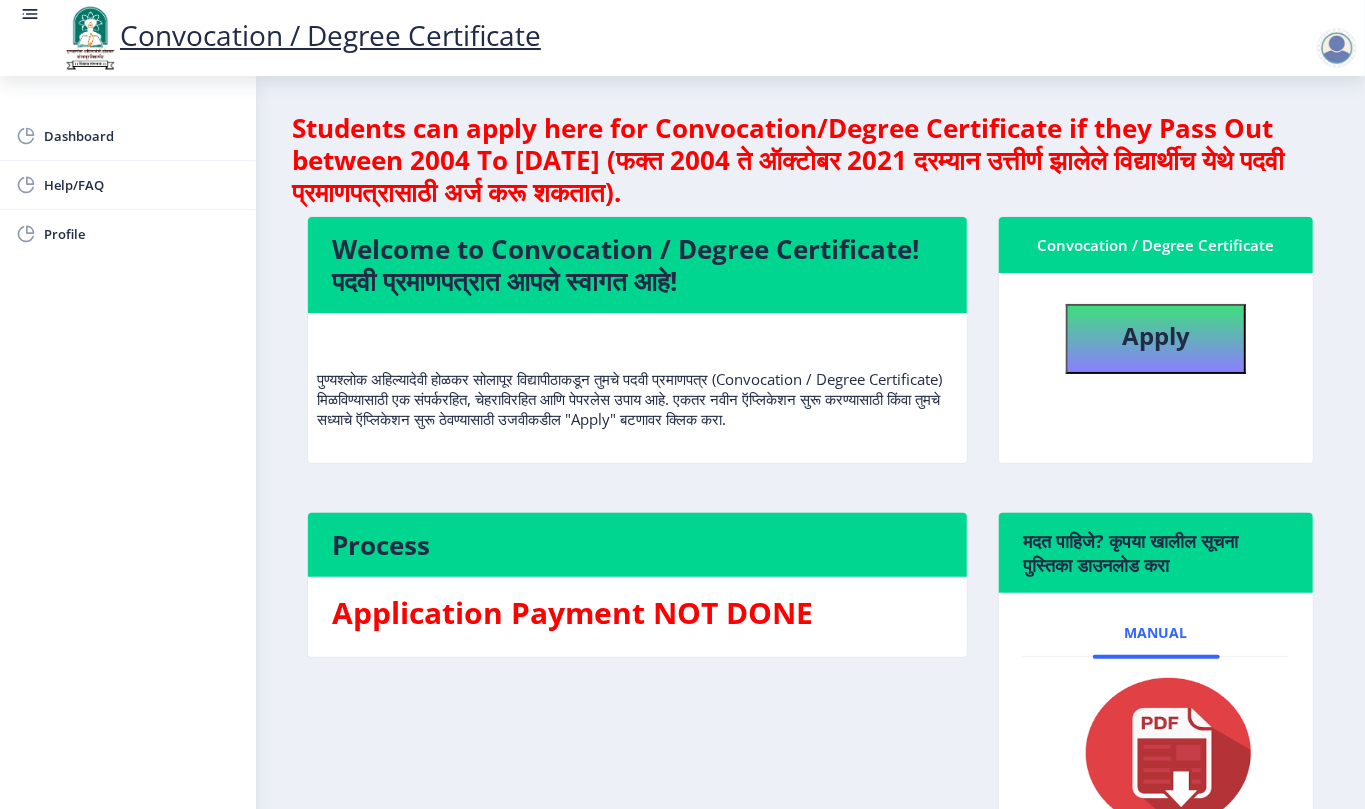 select 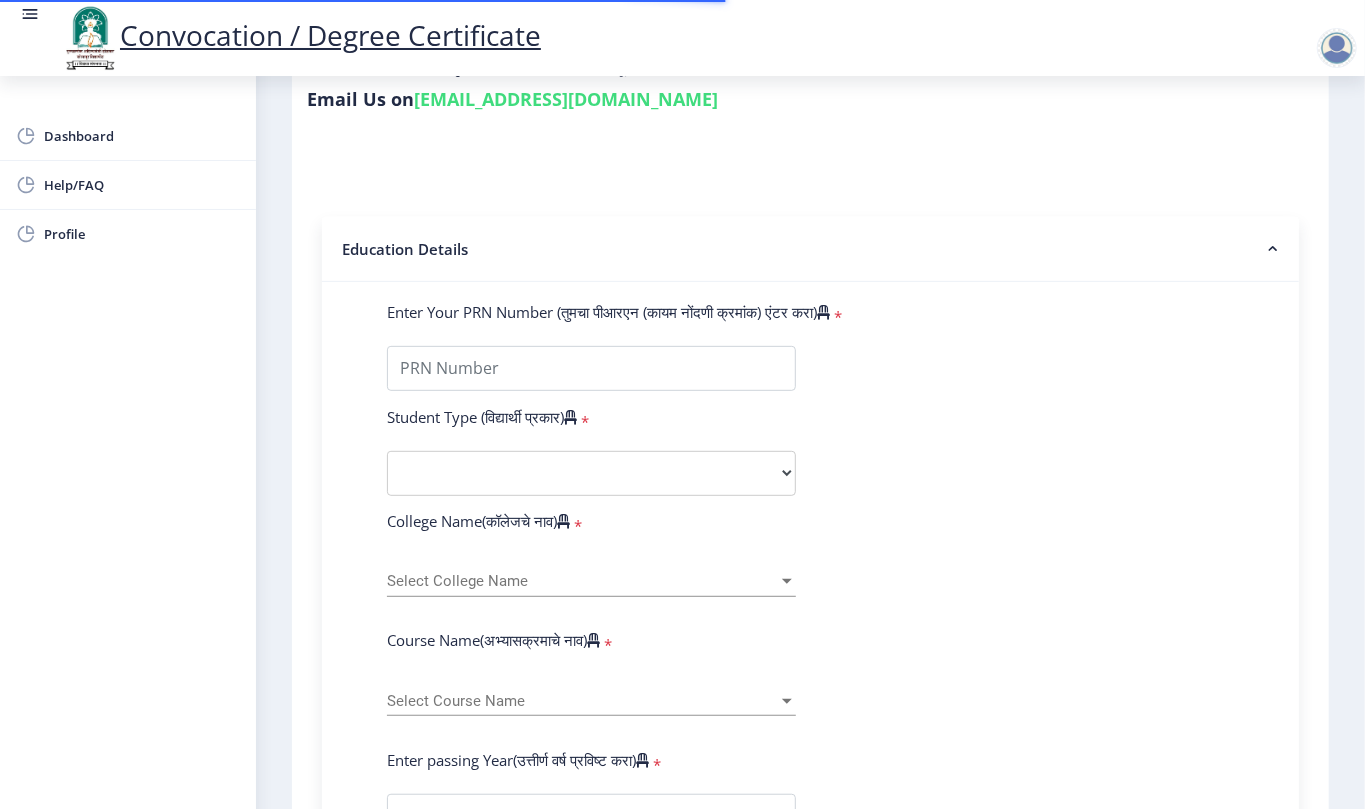 scroll, scrollTop: 400, scrollLeft: 0, axis: vertical 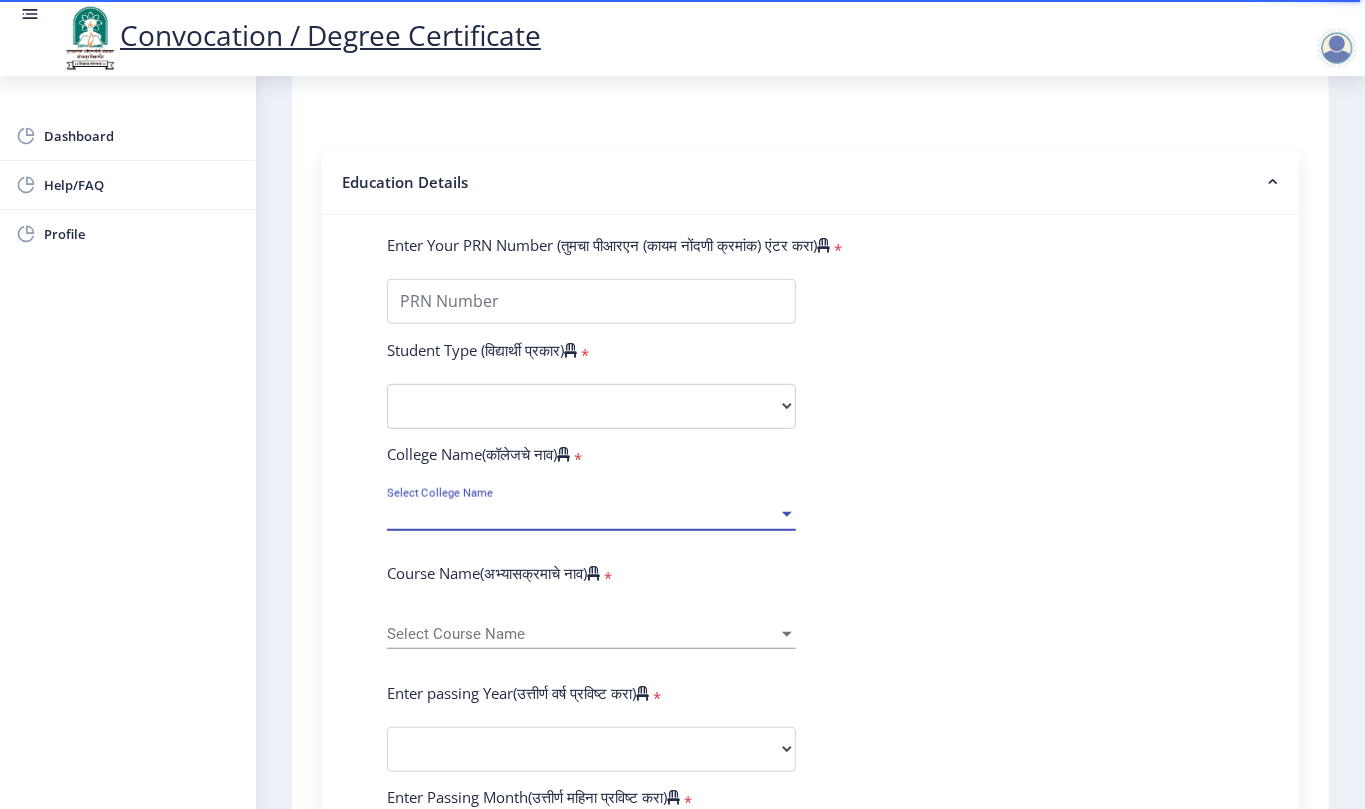 click on "Select College Name" at bounding box center [582, 514] 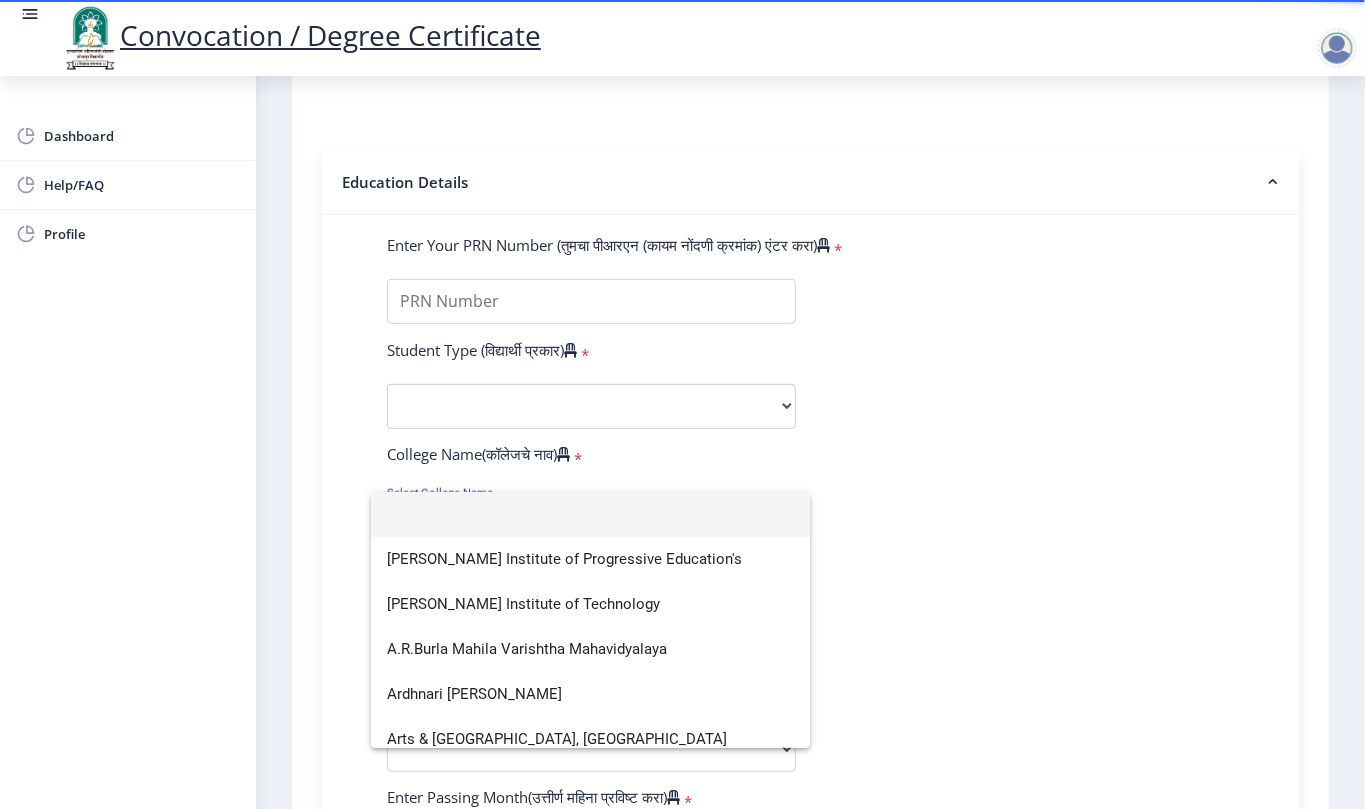 click 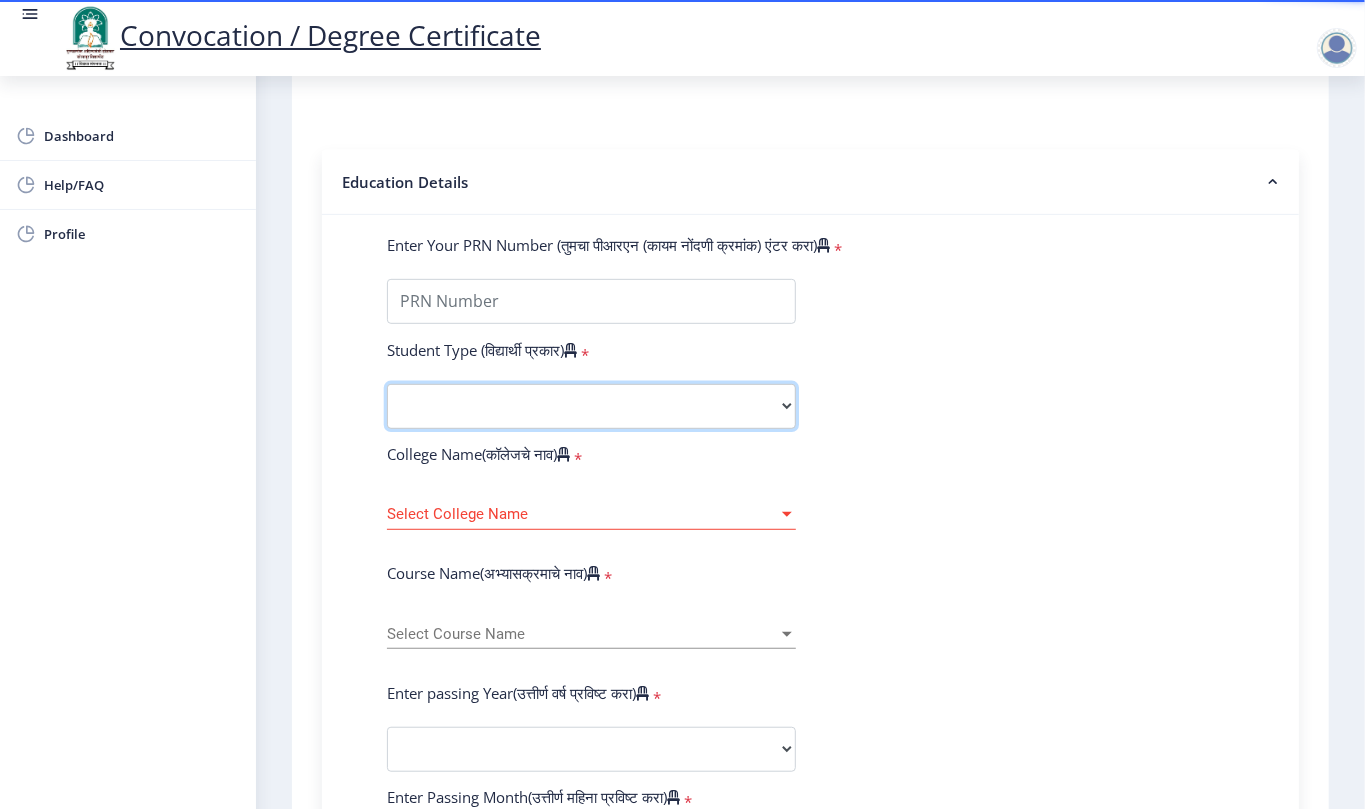 click on "Select Student Type Regular External" at bounding box center (591, 406) 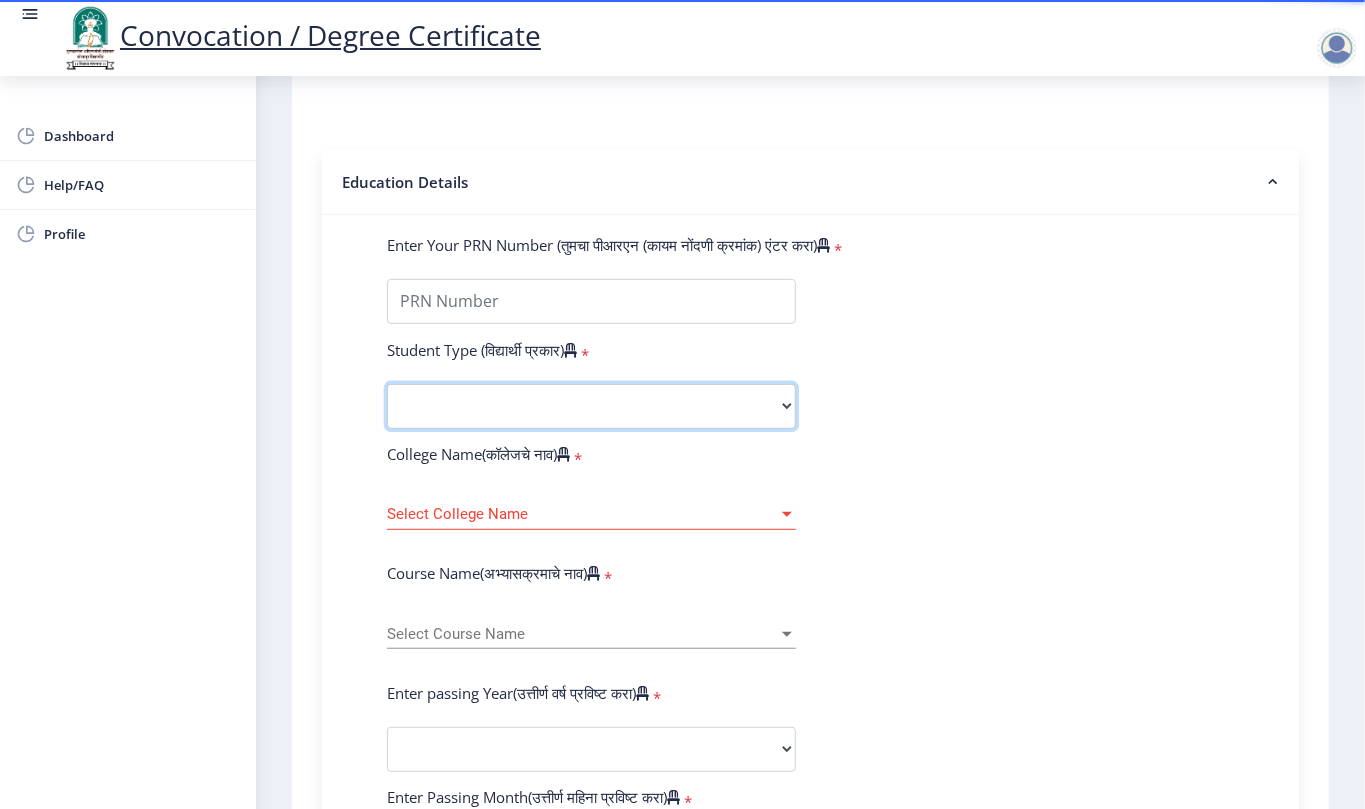 select on "Regular" 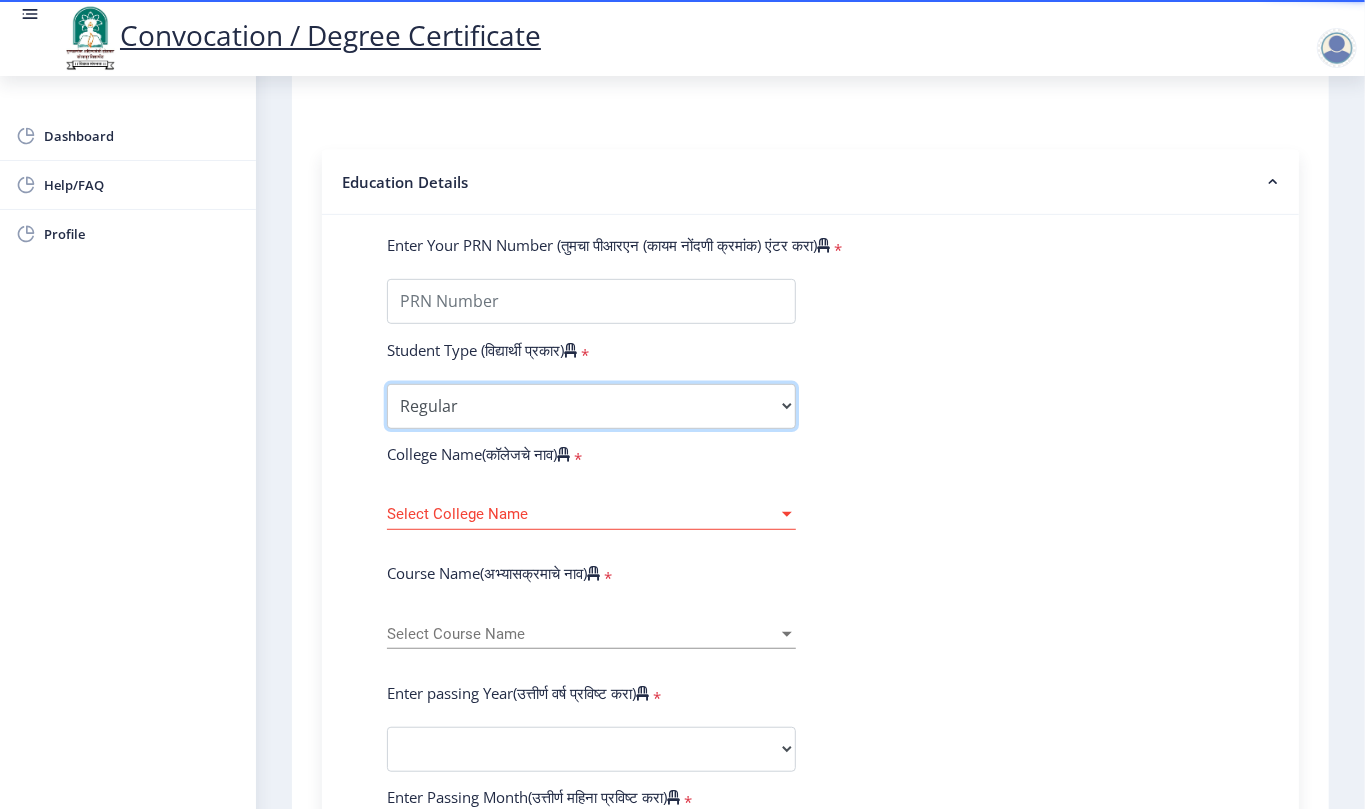 click on "Select Student Type Regular External" at bounding box center (591, 406) 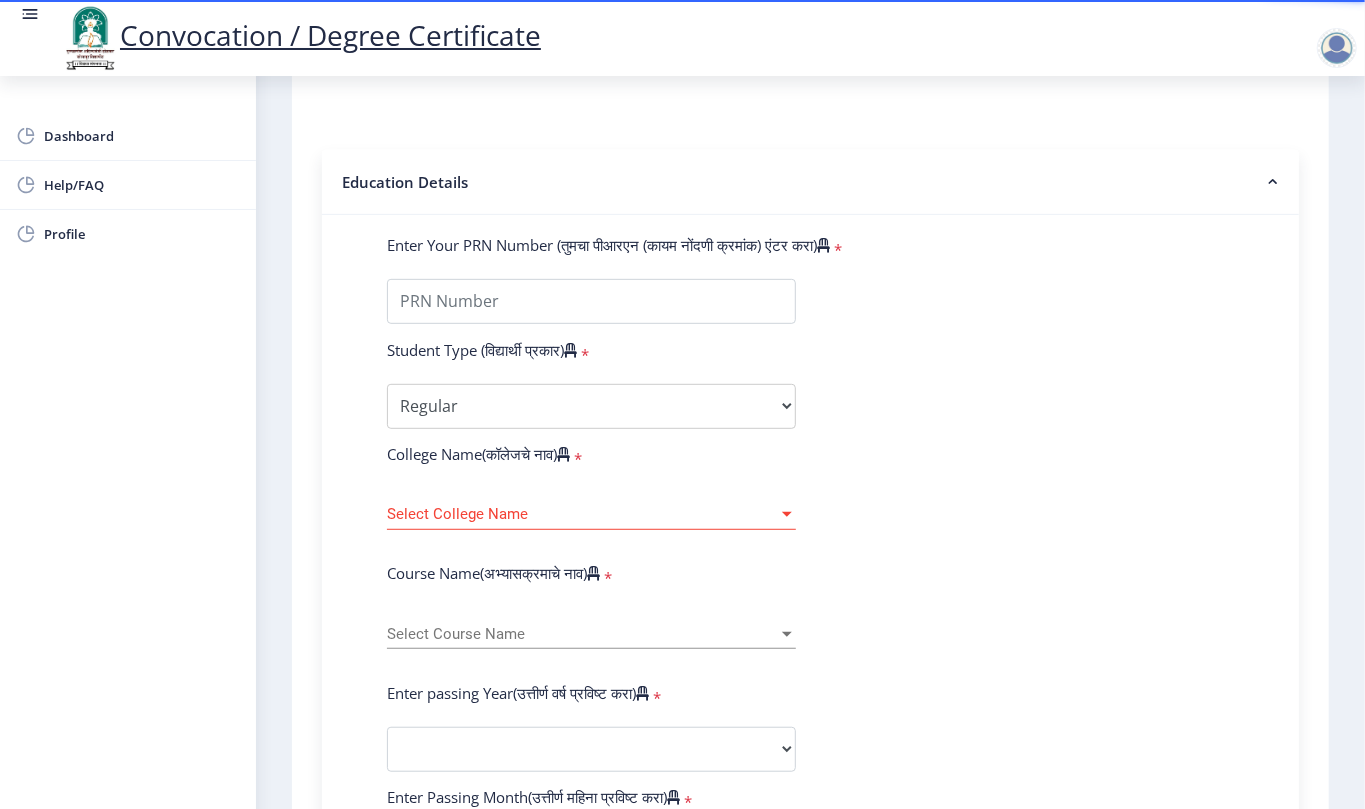 click on "Select College Name" at bounding box center (582, 514) 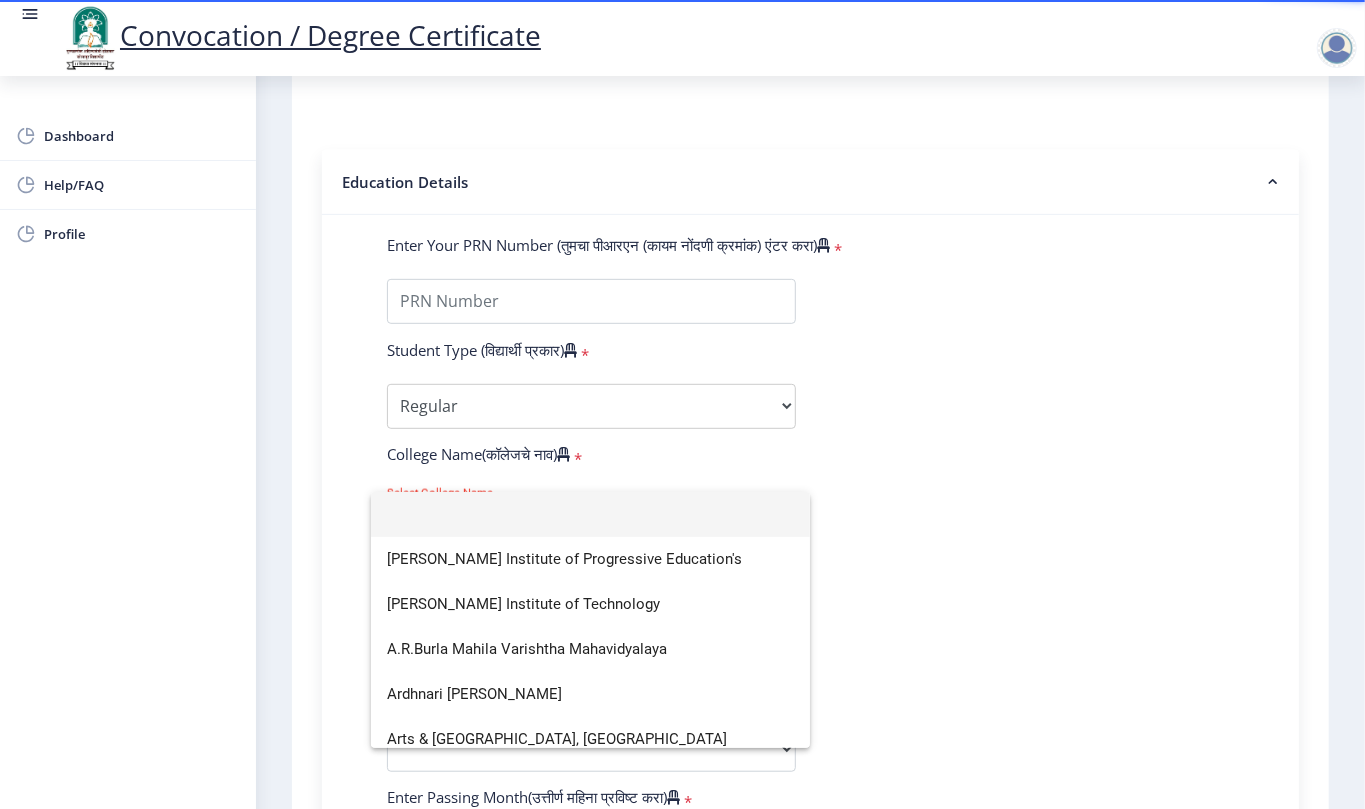 click 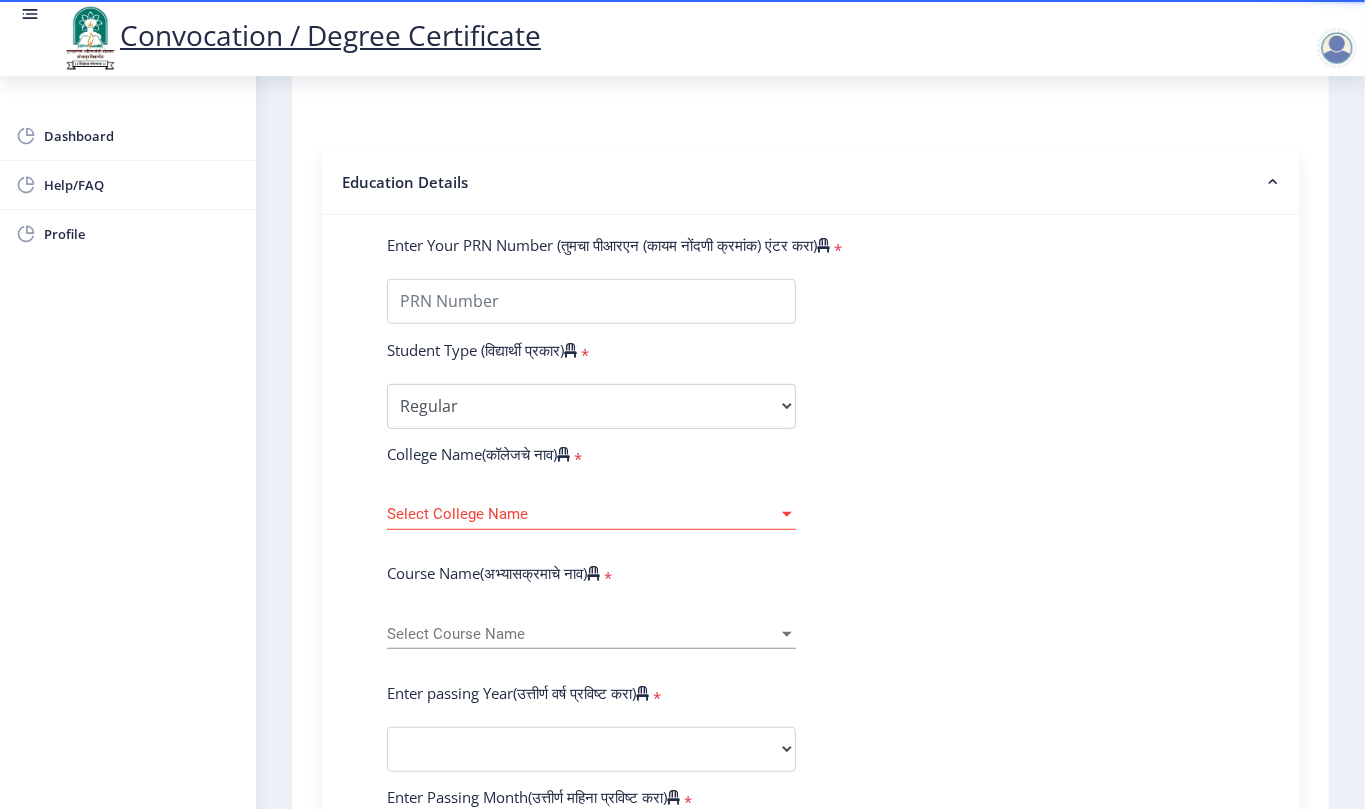 click on "Select Course Name" at bounding box center (582, 634) 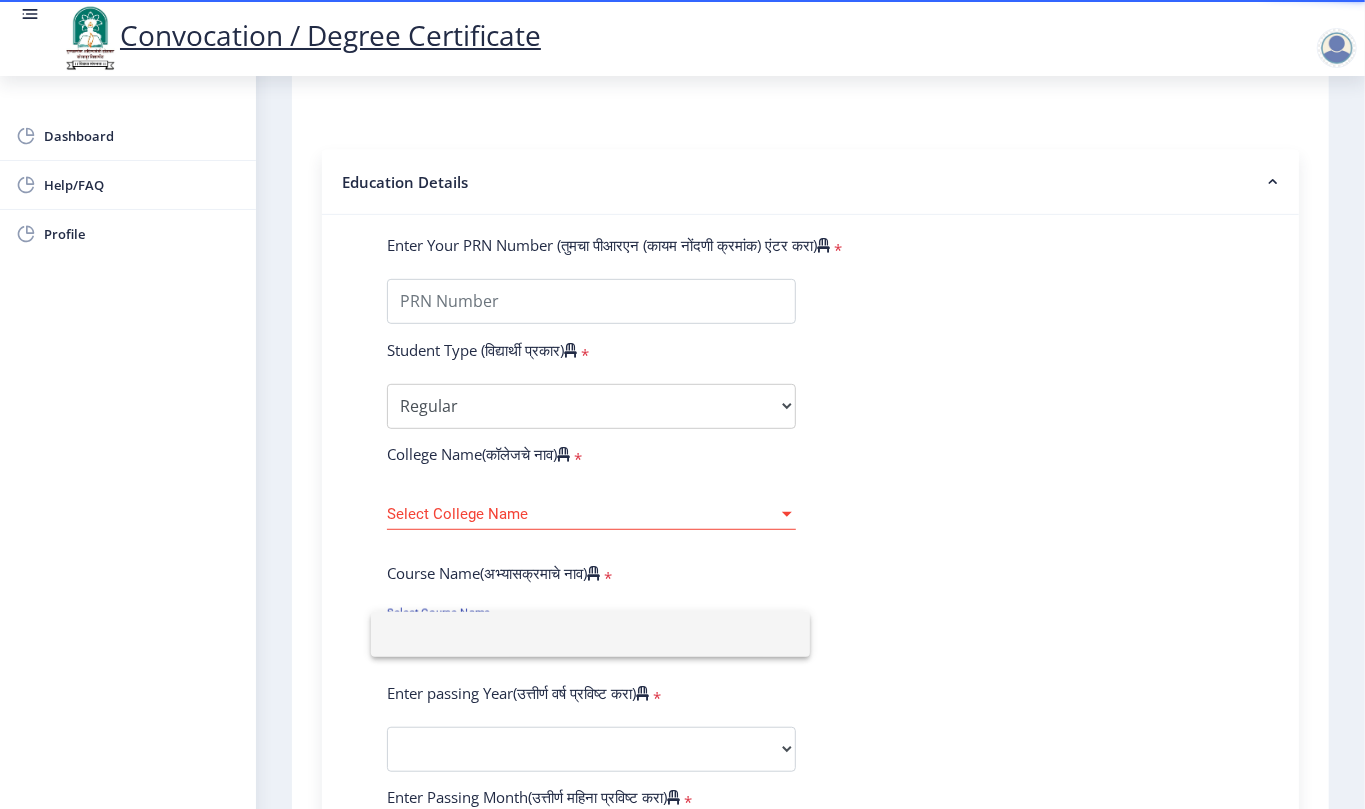 click at bounding box center (590, 634) 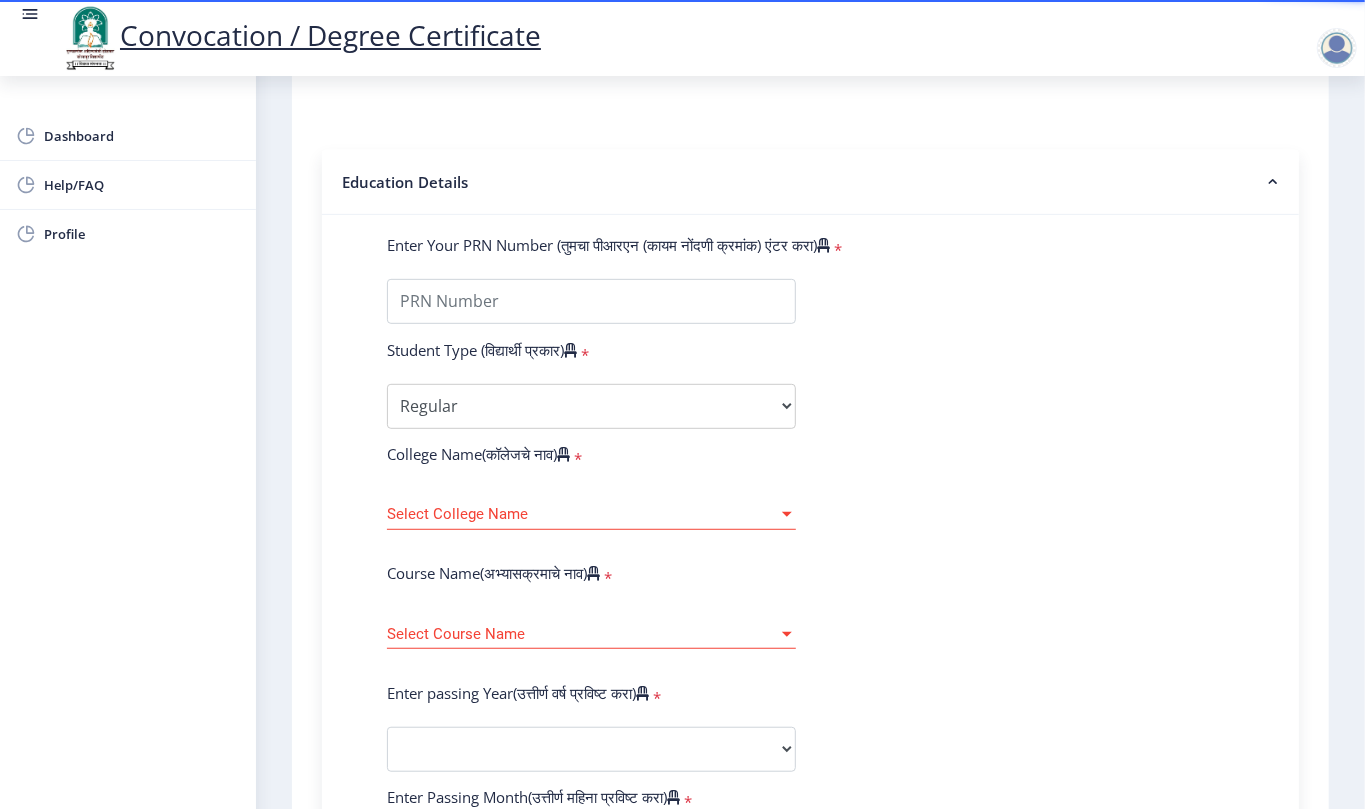 click on "Select College Name" at bounding box center (582, 514) 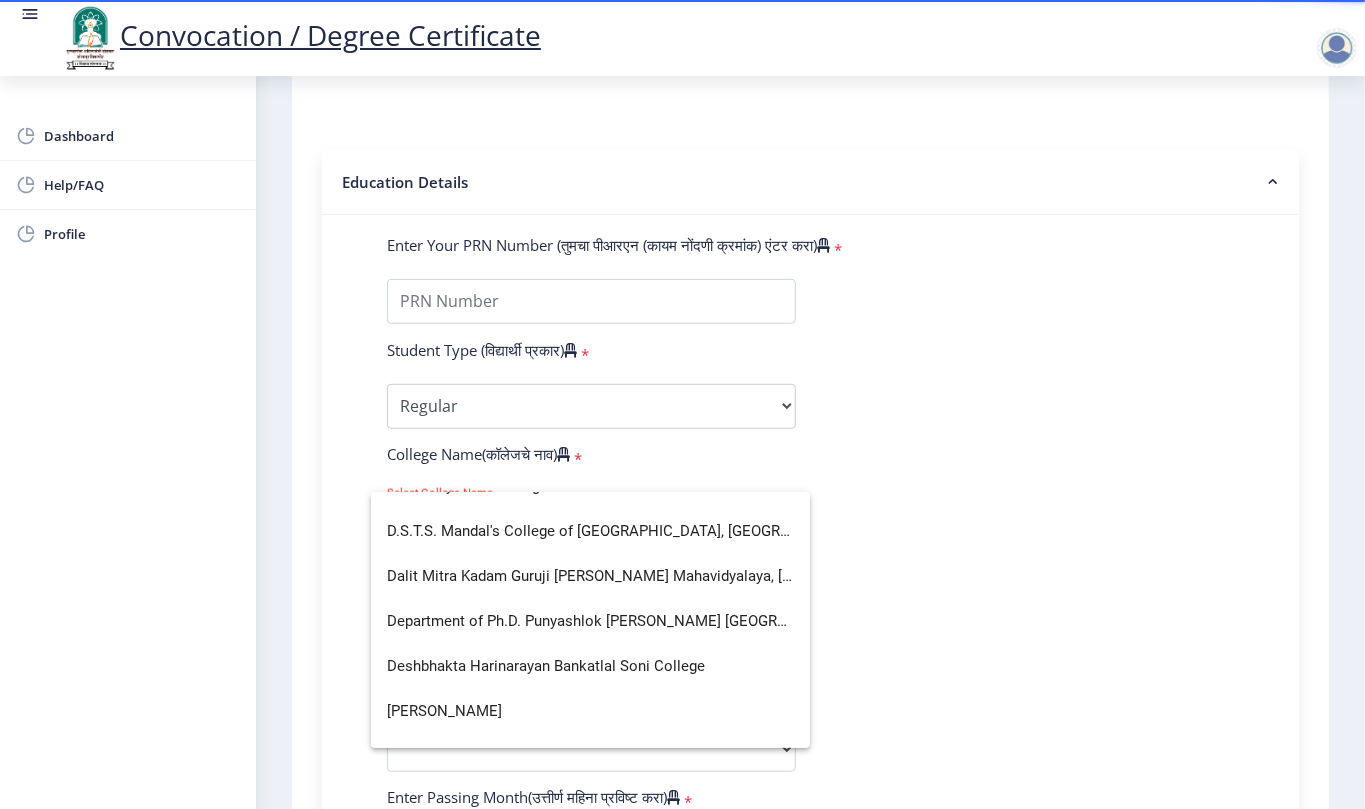 scroll, scrollTop: 1200, scrollLeft: 0, axis: vertical 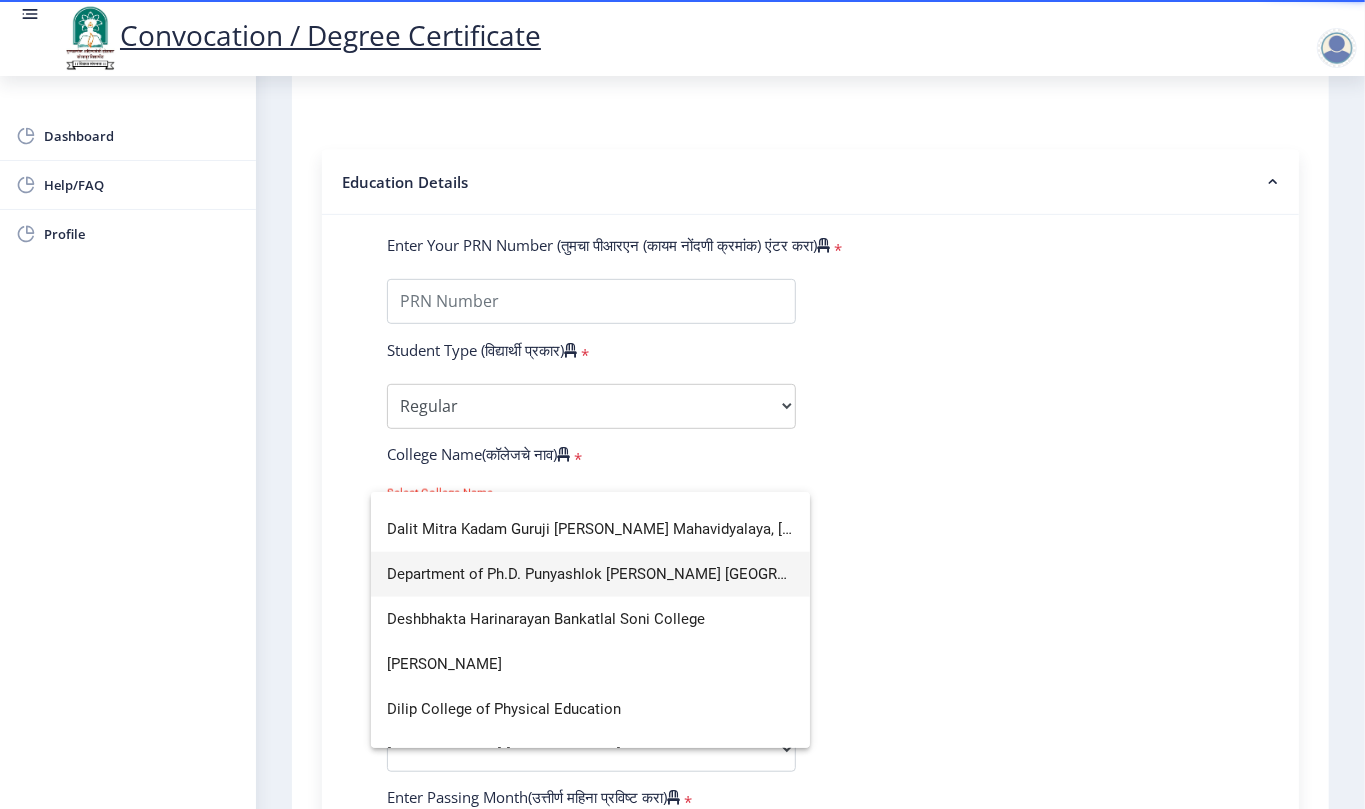 click on "Department of Ph.D. Punyashlok [PERSON_NAME] [GEOGRAPHIC_DATA]" at bounding box center (590, 574) 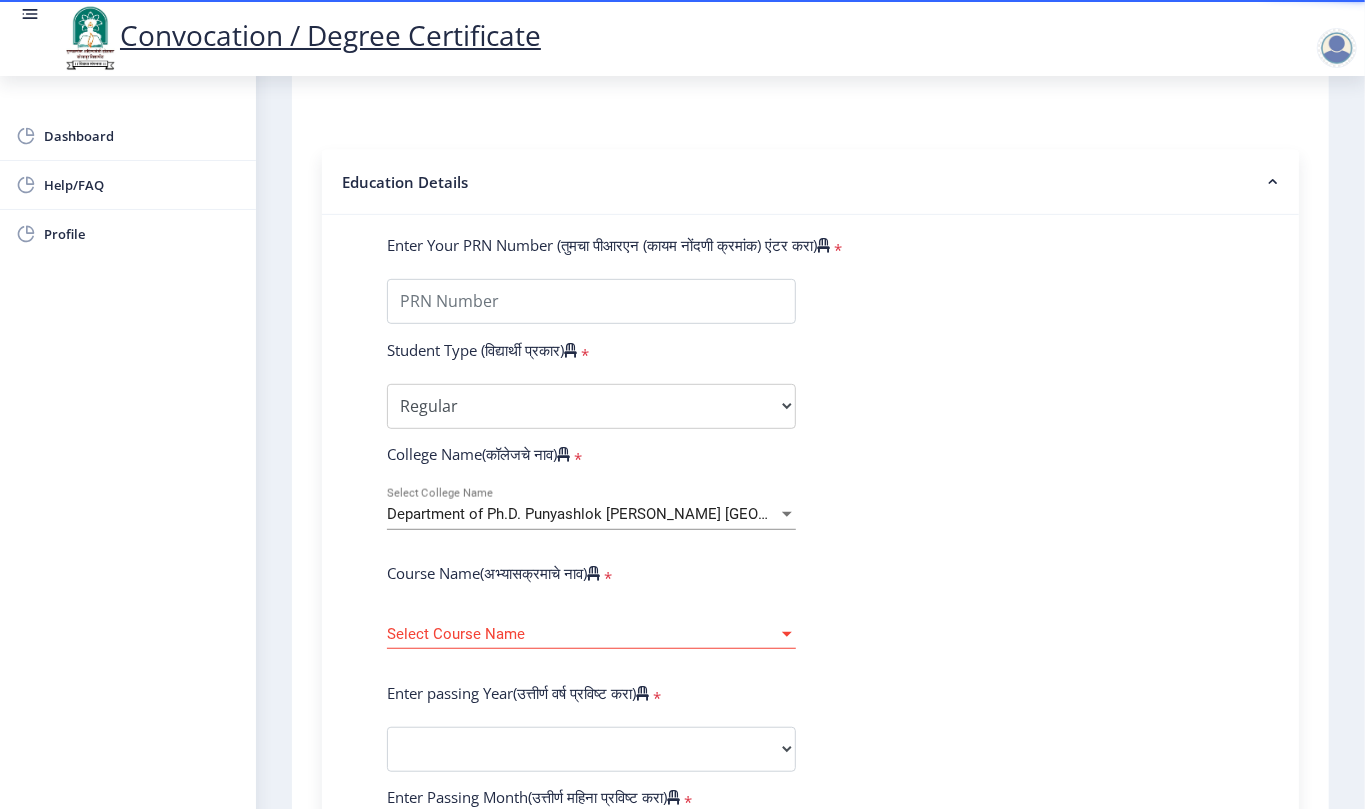 click on "Select Course Name" at bounding box center (582, 634) 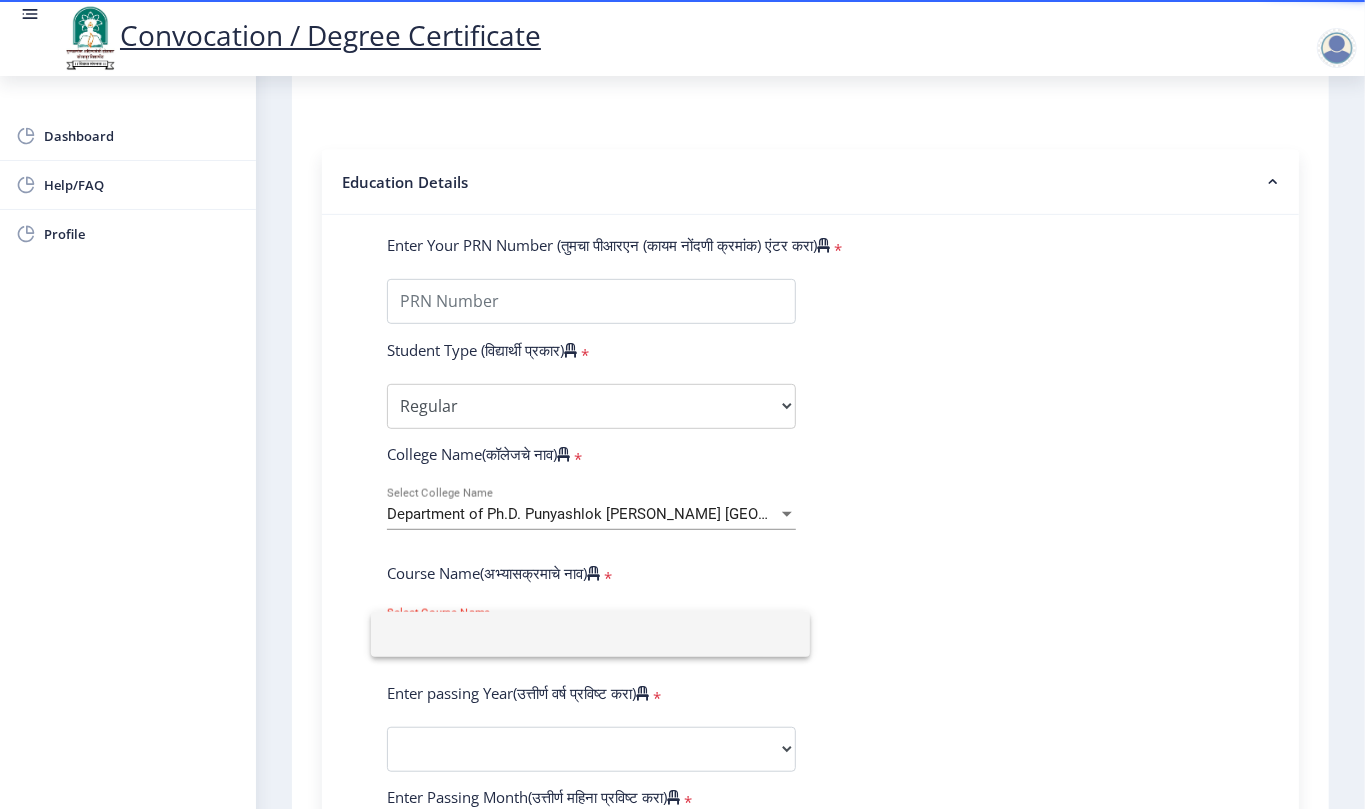 click at bounding box center (590, 634) 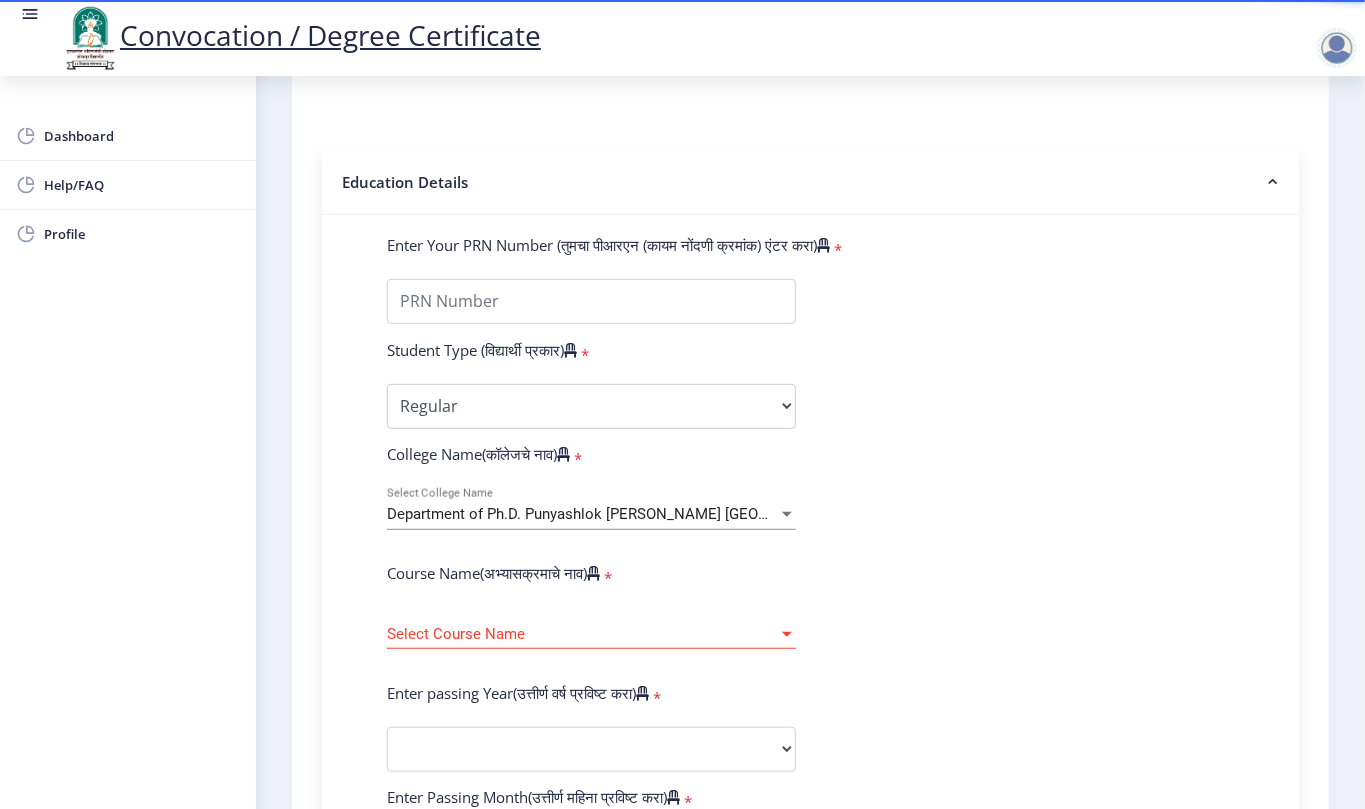 click on "Select Course Name" at bounding box center [582, 634] 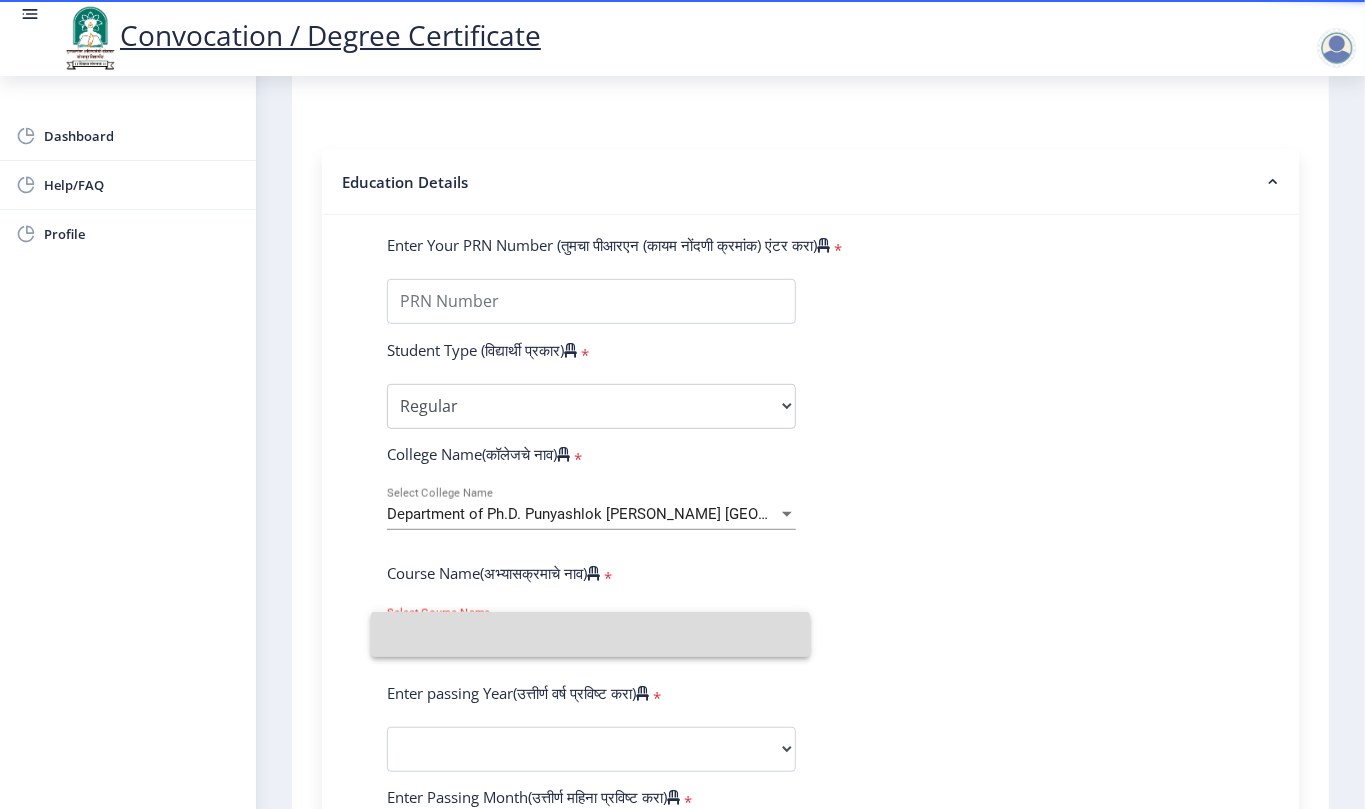 click at bounding box center (590, 634) 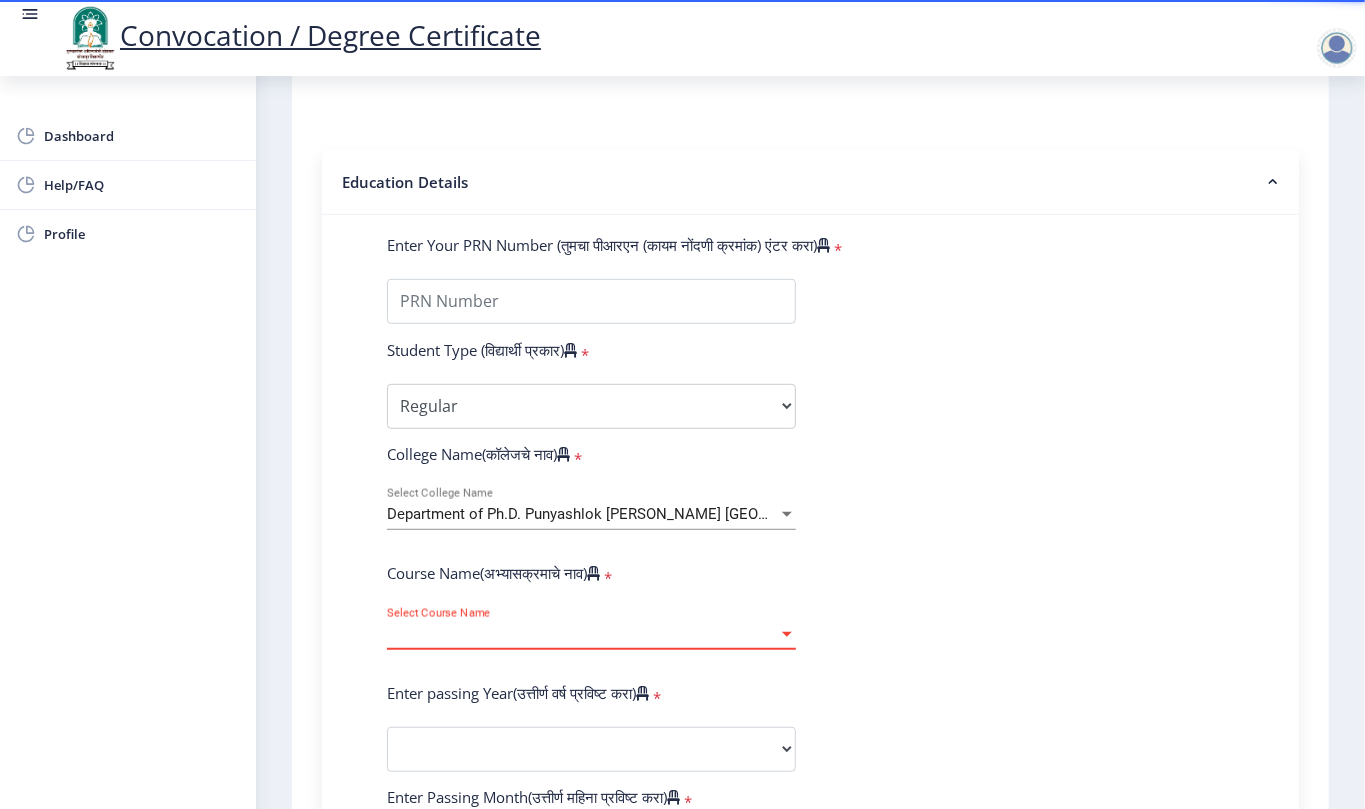 click on "Select Course Name" at bounding box center [582, 634] 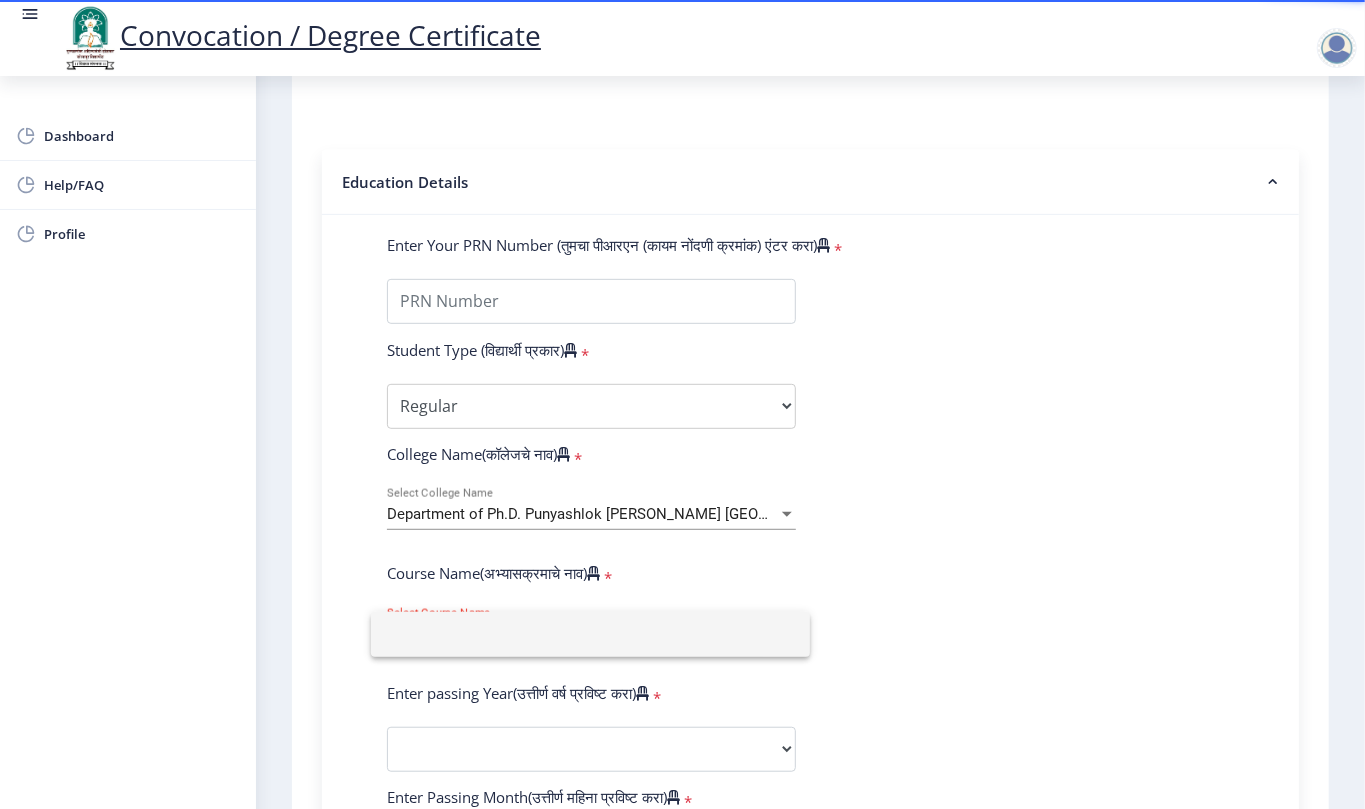 click at bounding box center [590, 634] 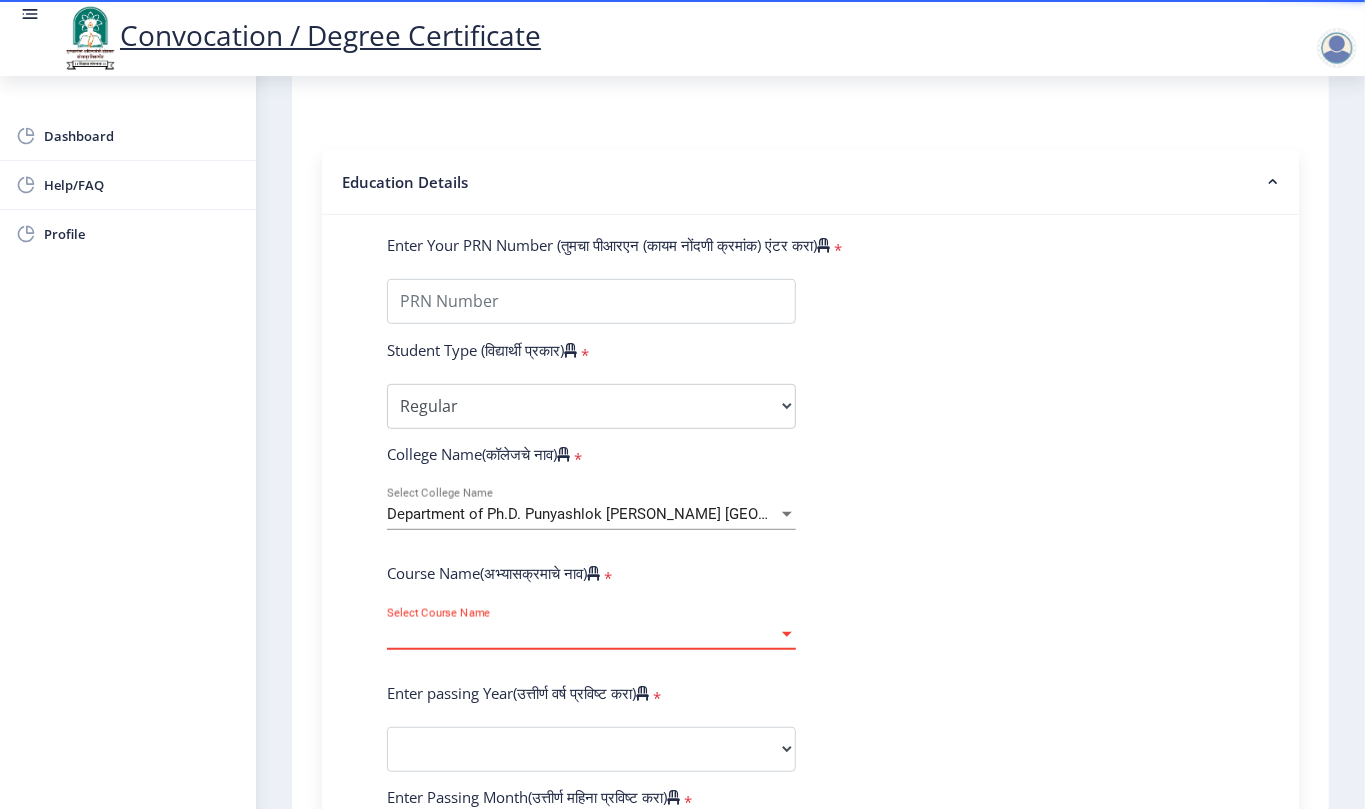 click on "Select Course Name" at bounding box center [582, 634] 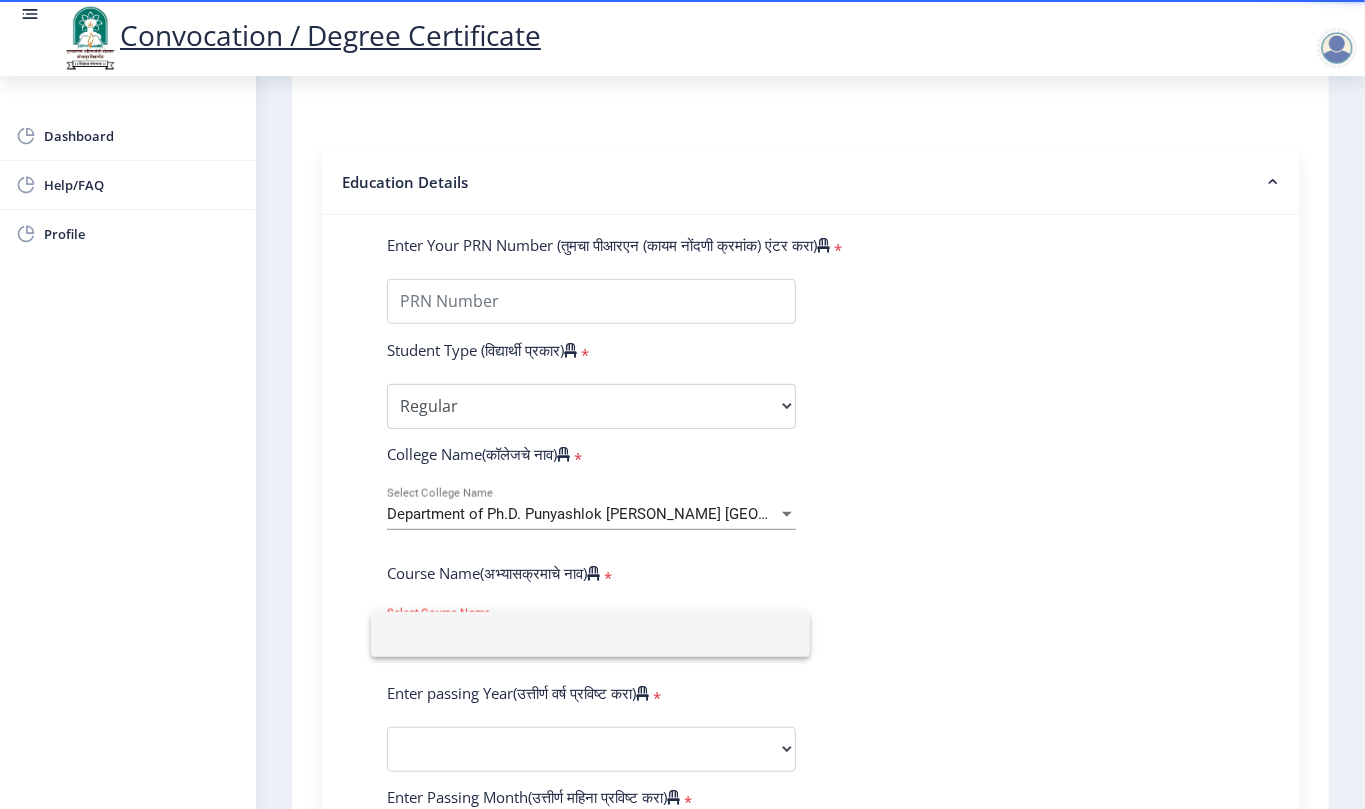 click at bounding box center [590, 634] 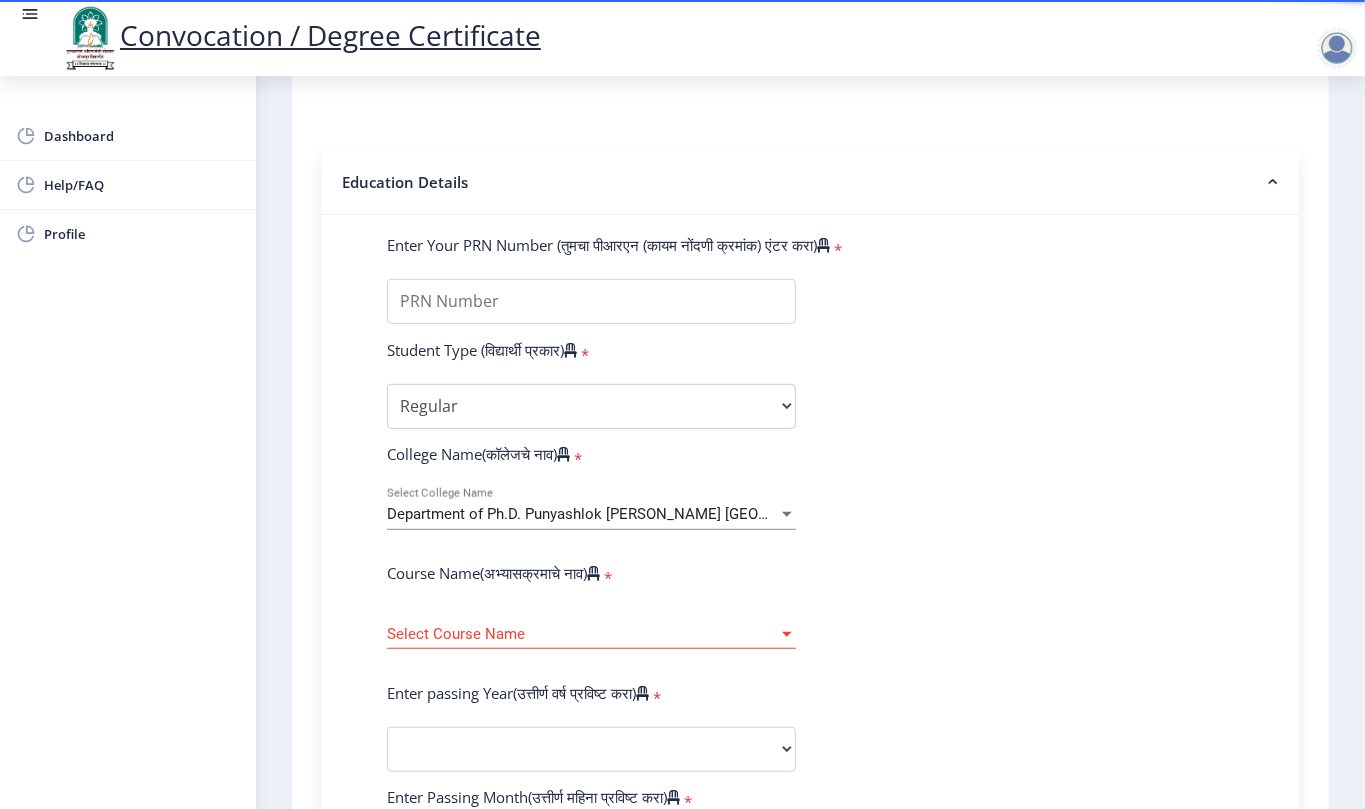 click on "Department of Ph.D. Punyashlok [PERSON_NAME] [GEOGRAPHIC_DATA]" at bounding box center [628, 514] 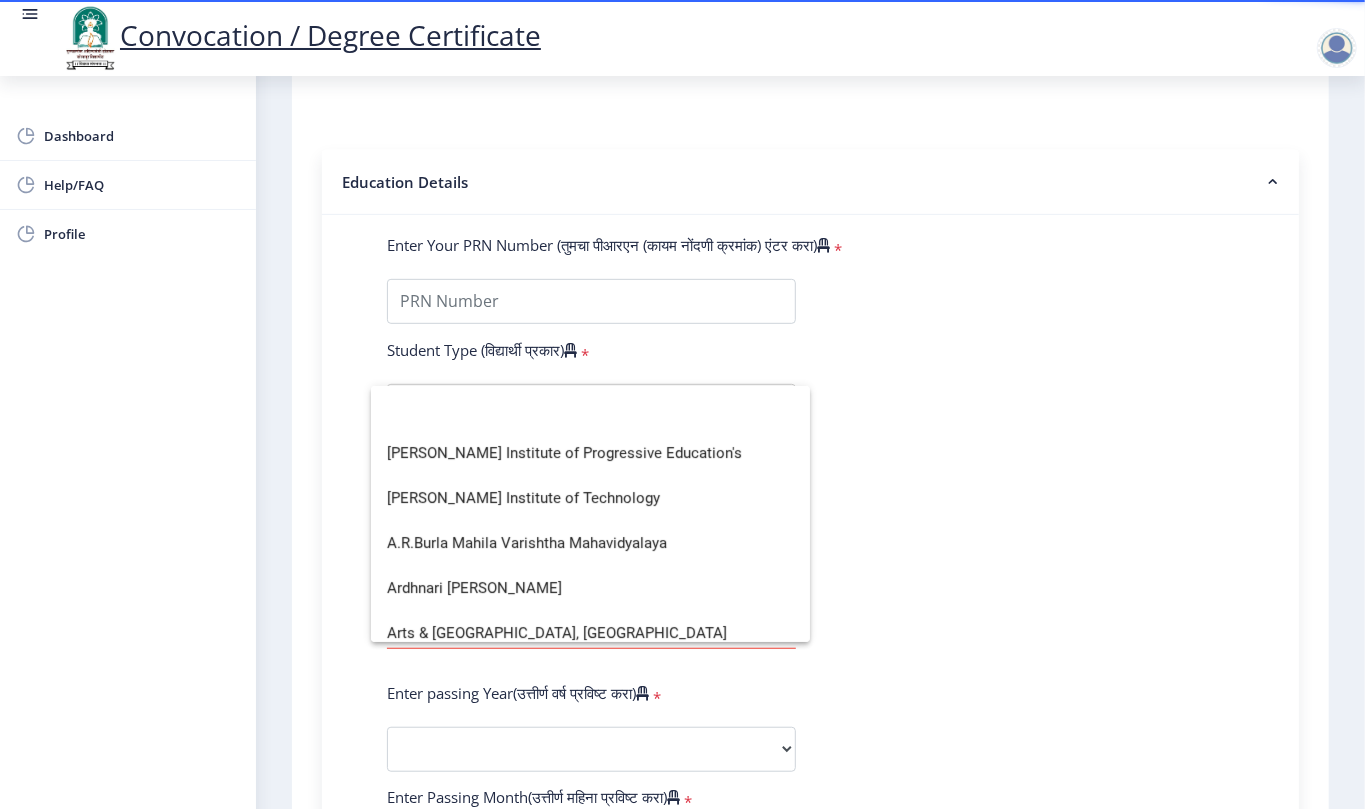 scroll, scrollTop: 0, scrollLeft: 0, axis: both 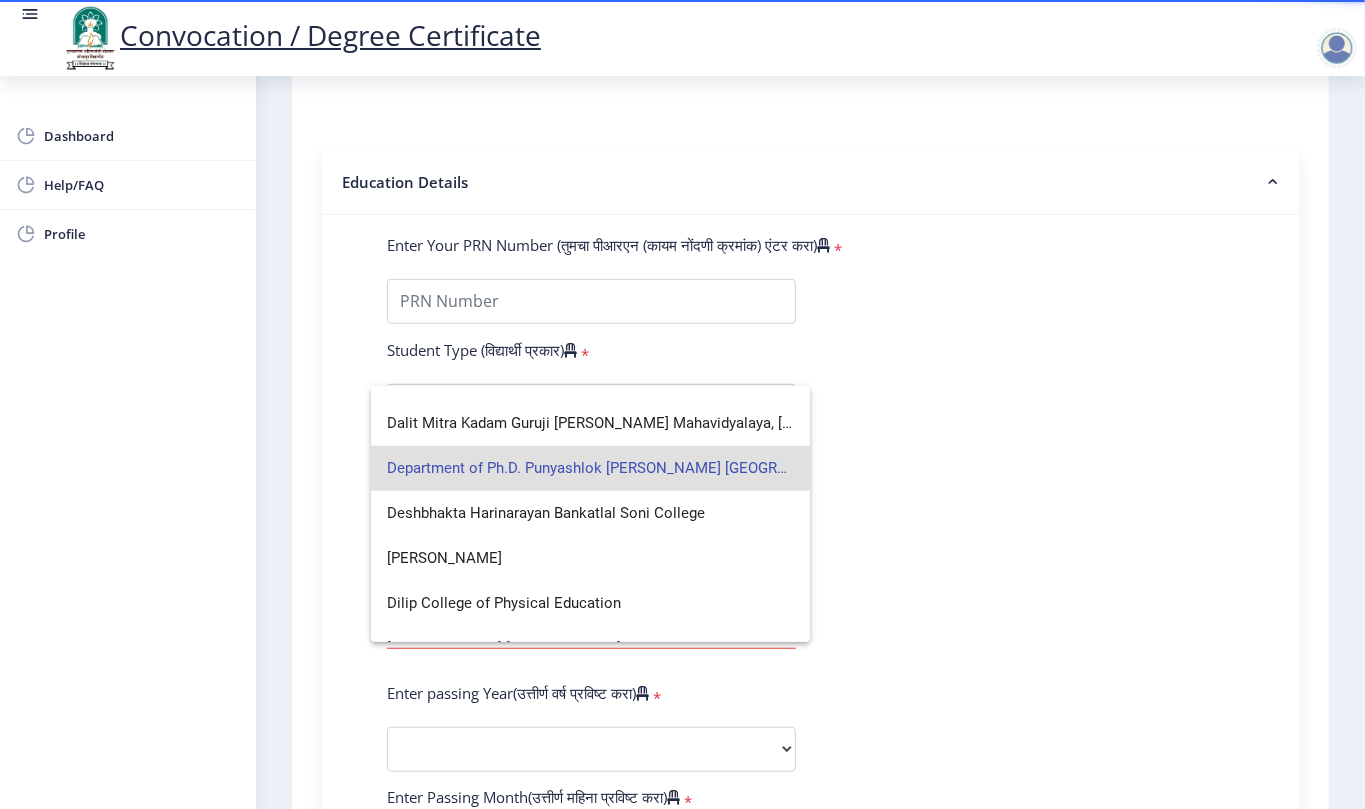 click on "Department of Ph.D. Punyashlok [PERSON_NAME] [GEOGRAPHIC_DATA]" at bounding box center (590, 468) 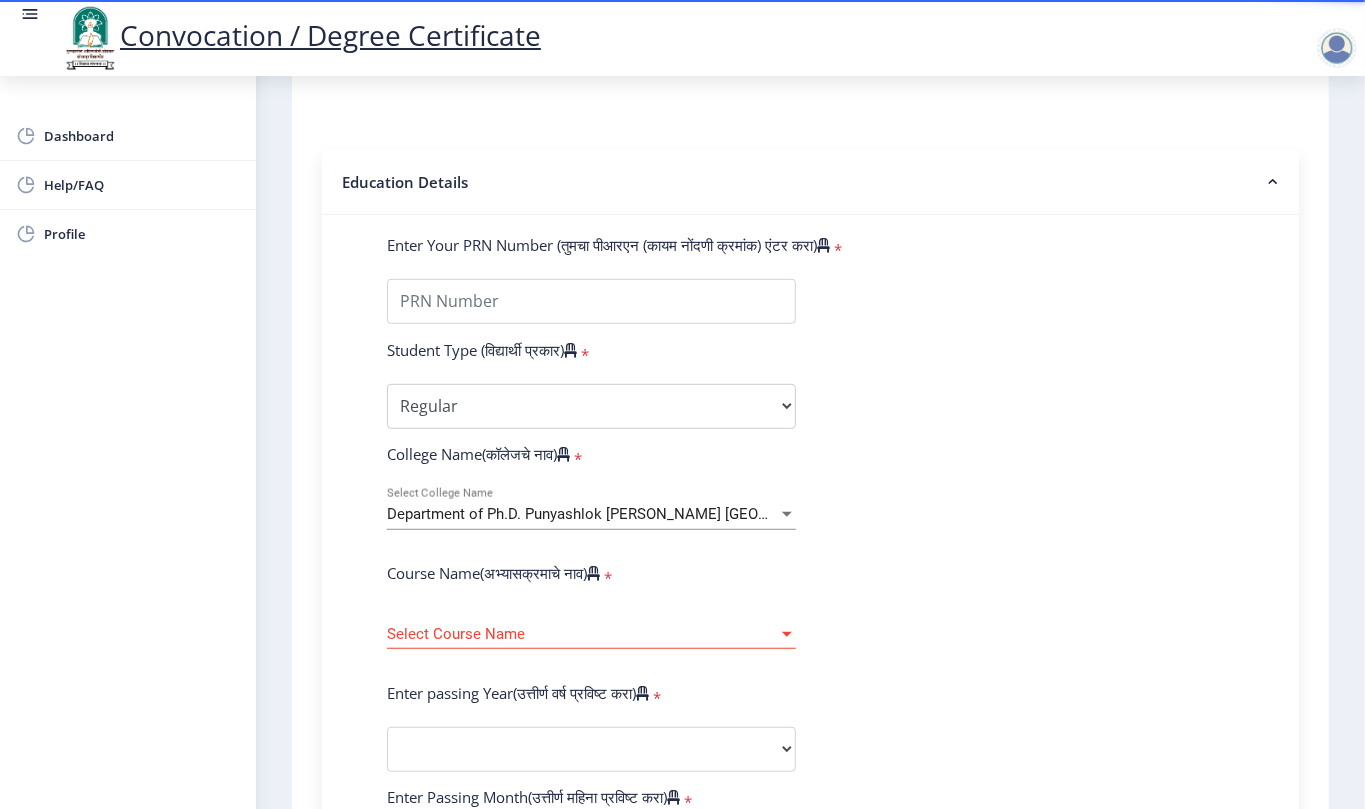 click on "Enter Your PRN Number (तुमचा पीआरएन (कायम नोंदणी क्रमांक) एंटर करा)   * Student Type (विद्यार्थी प्रकार)    * Select Student Type Regular External College Name(कॉलेजचे नाव)   * Department of Ph.D. [PERSON_NAME][GEOGRAPHIC_DATA] [GEOGRAPHIC_DATA] Select College Name Course Name(अभ्यासक्रमाचे नाव)   * Select Course Name Select Course Name Enter passing Year(उत्तीर्ण वर्ष प्रविष्ट करा)   *  2025   2024   2023   2022   2021   2020   2019   2018   2017   2016   2015   2014   2013   2012   2011   2010   2009   2008   2007   2006   2005   2004   2003   2002   2001   2000   1999   1998   1997   1996   1995   1994   1993   1992   1991   1990   1989   1988   1987   1986   1985   1984   1983   1982   1981   1980   1979   1978   1977   1976  * Enter Passing Month March April May October November December * Grade O" 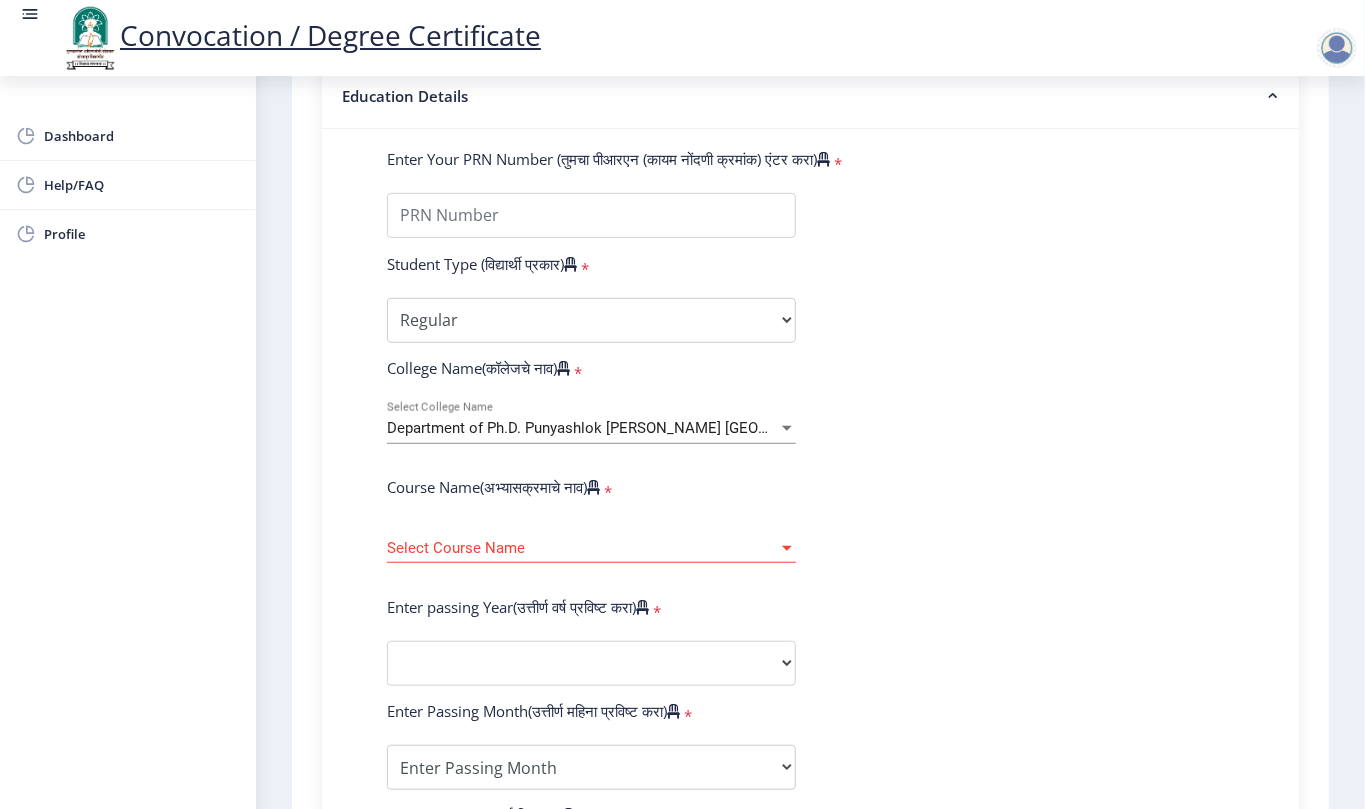 scroll, scrollTop: 533, scrollLeft: 0, axis: vertical 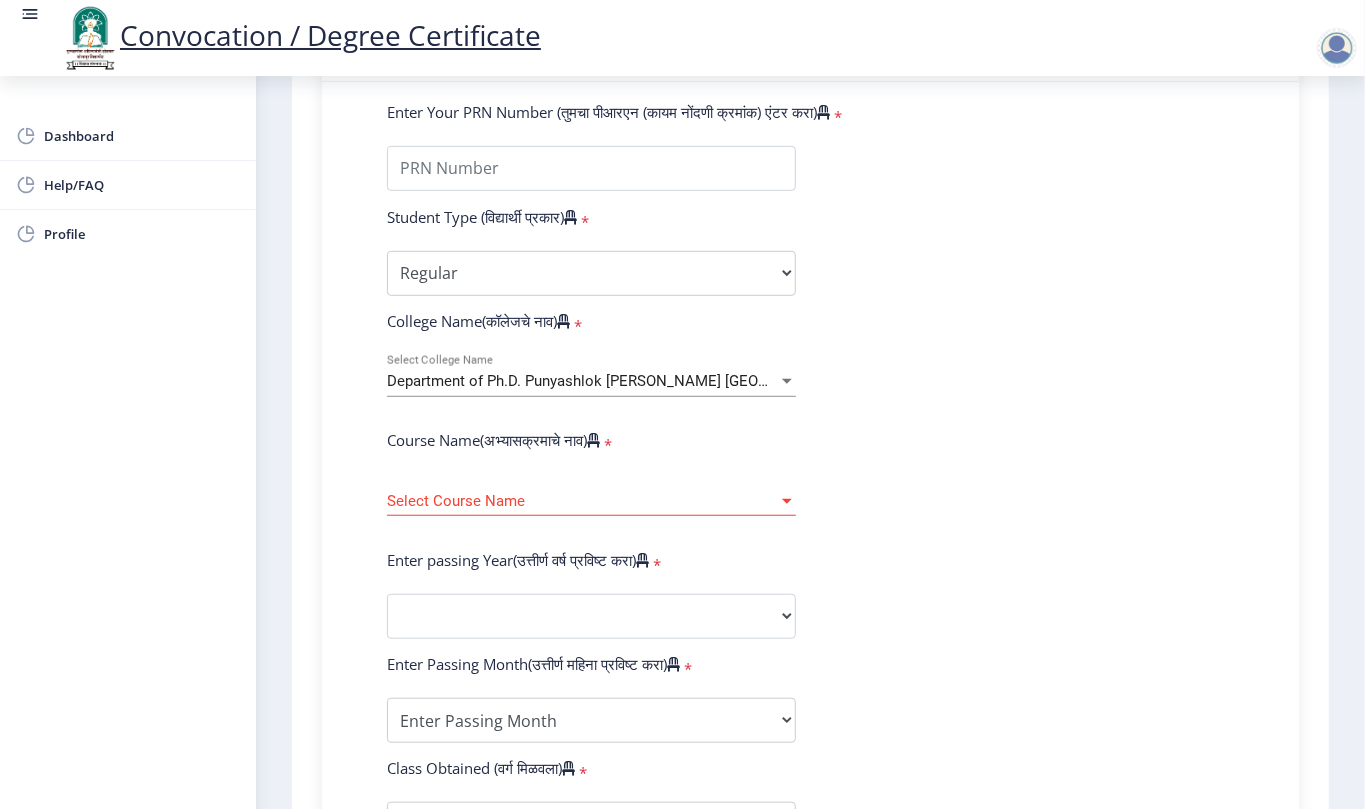 click on "Select Course Name" at bounding box center [582, 501] 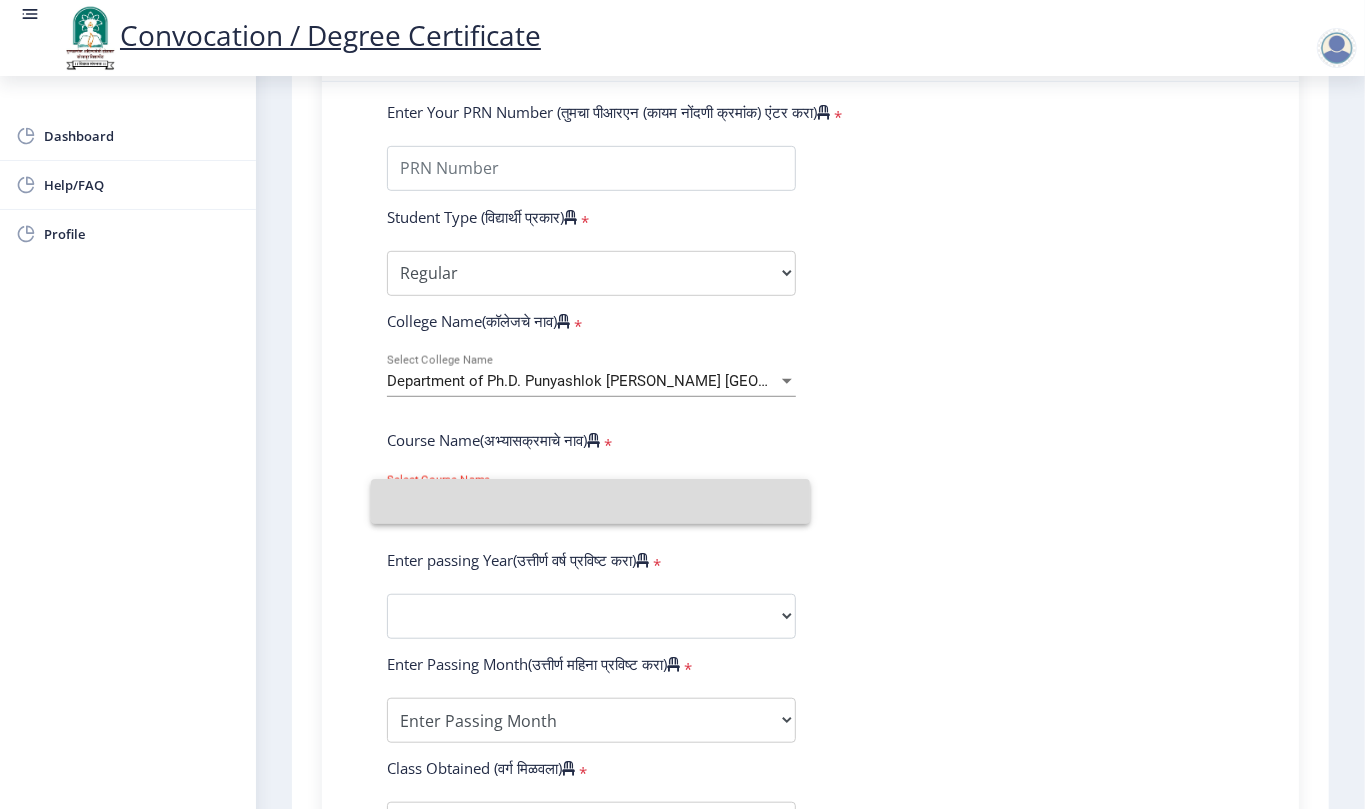 click at bounding box center [590, 501] 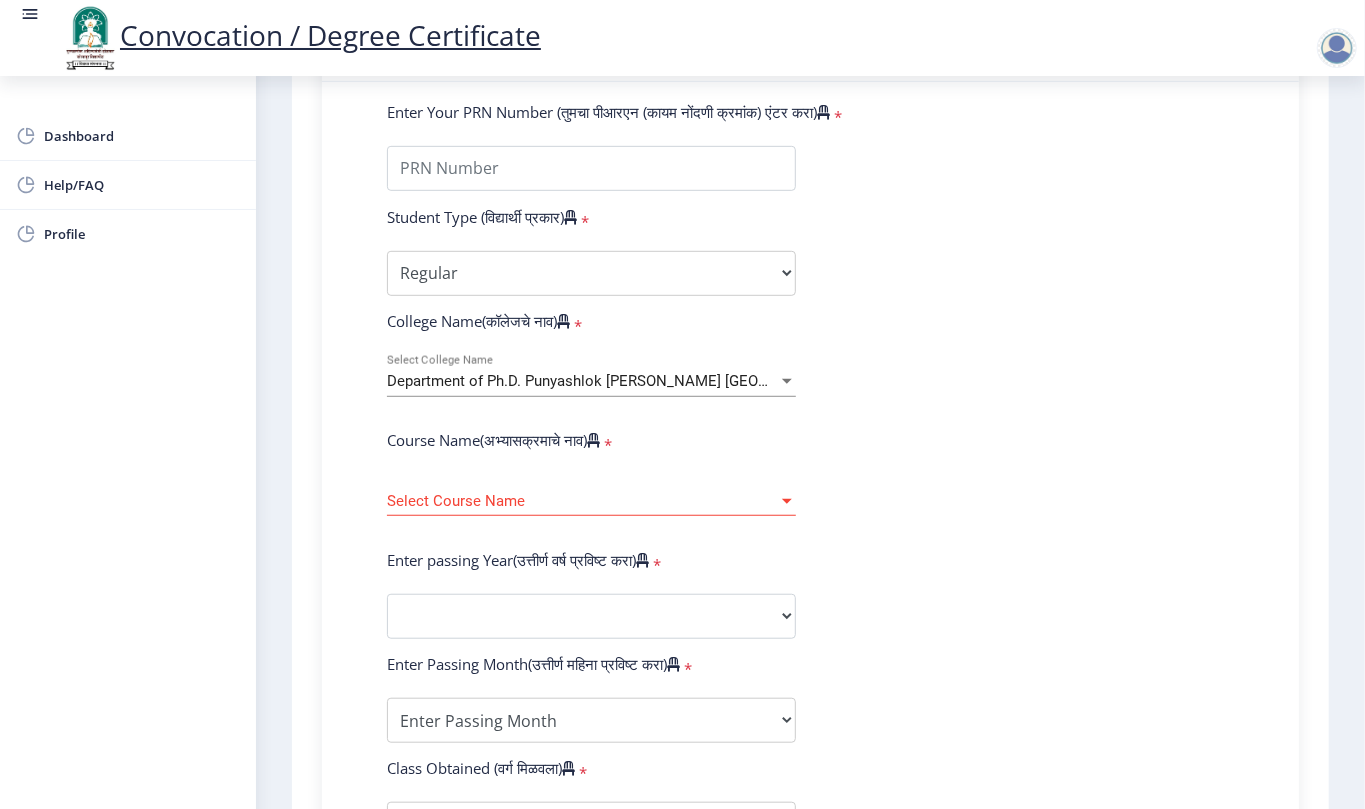 click 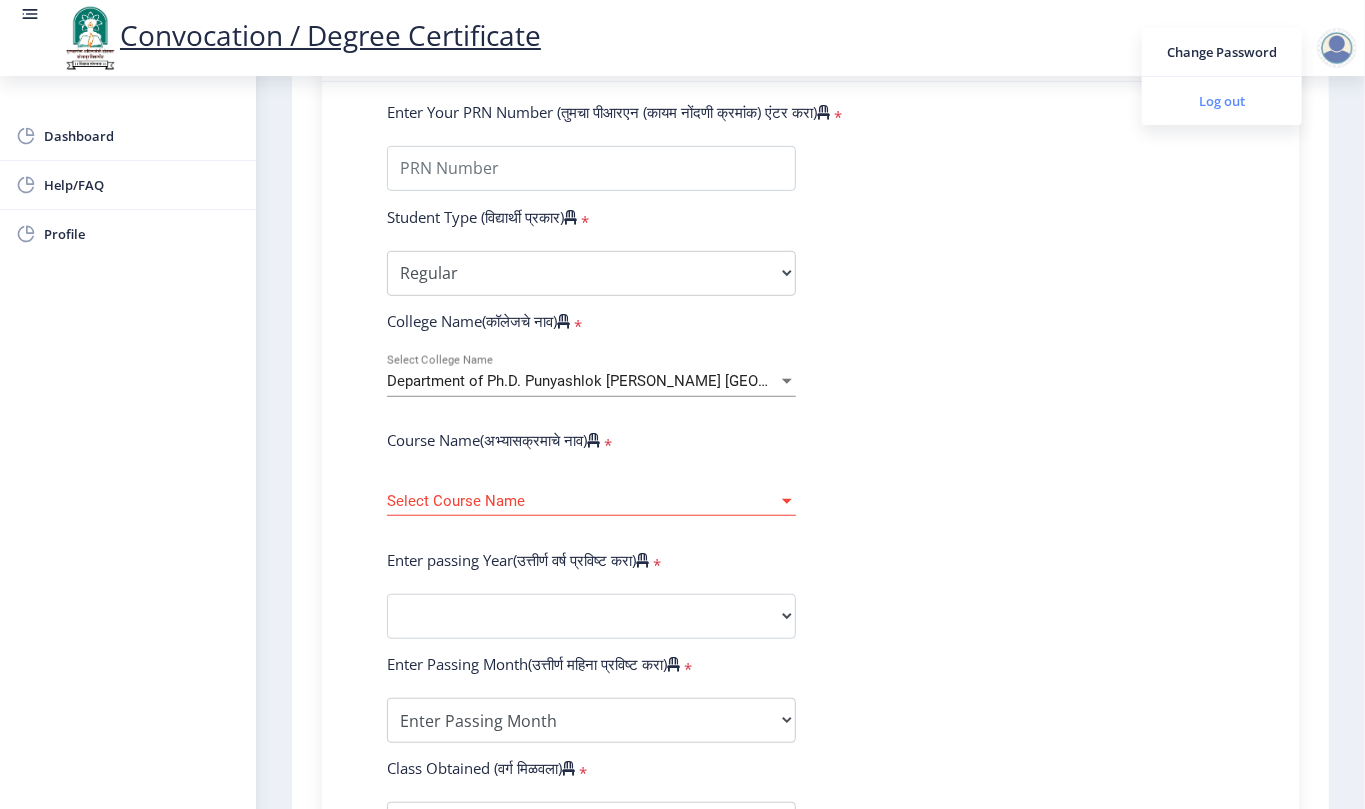 click on "Log out" at bounding box center [1222, 101] 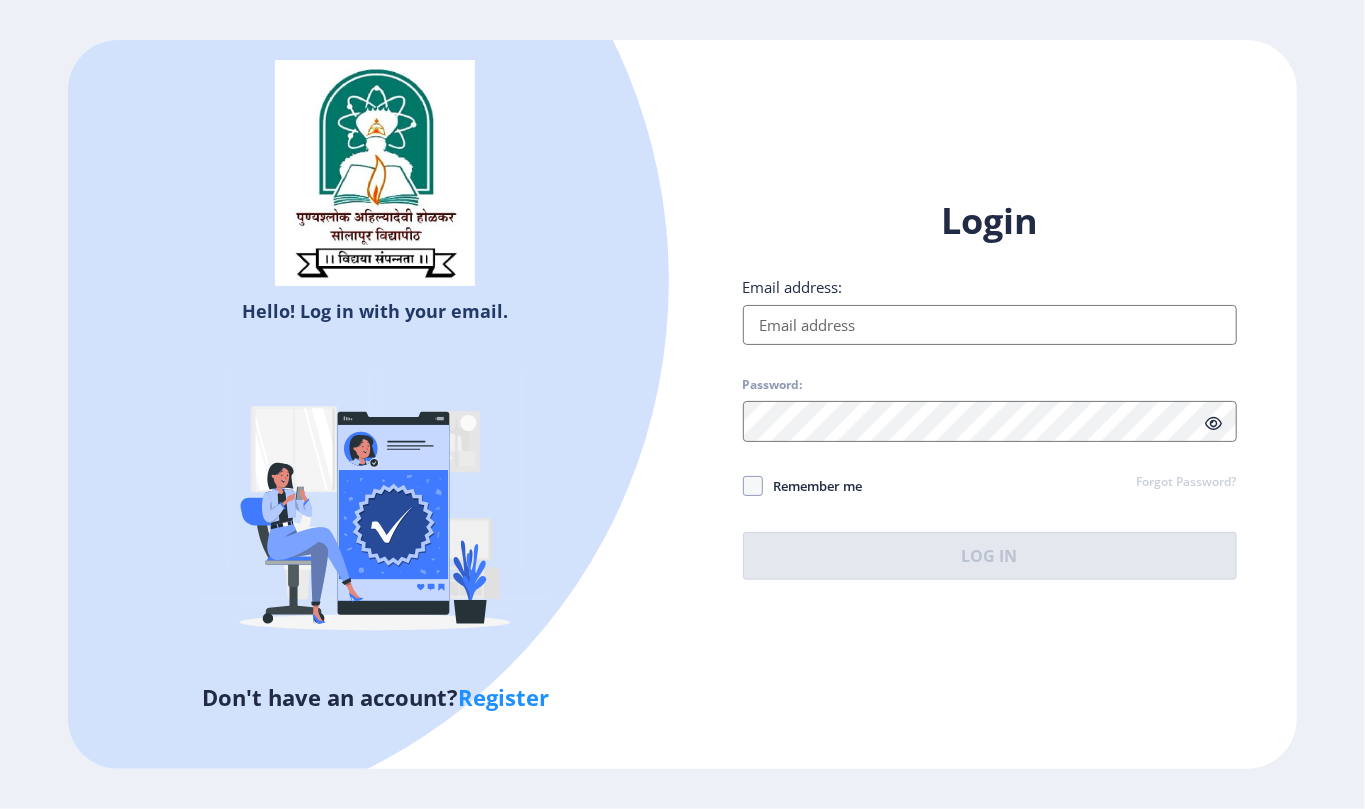 click on "Email address:" at bounding box center [990, 325] 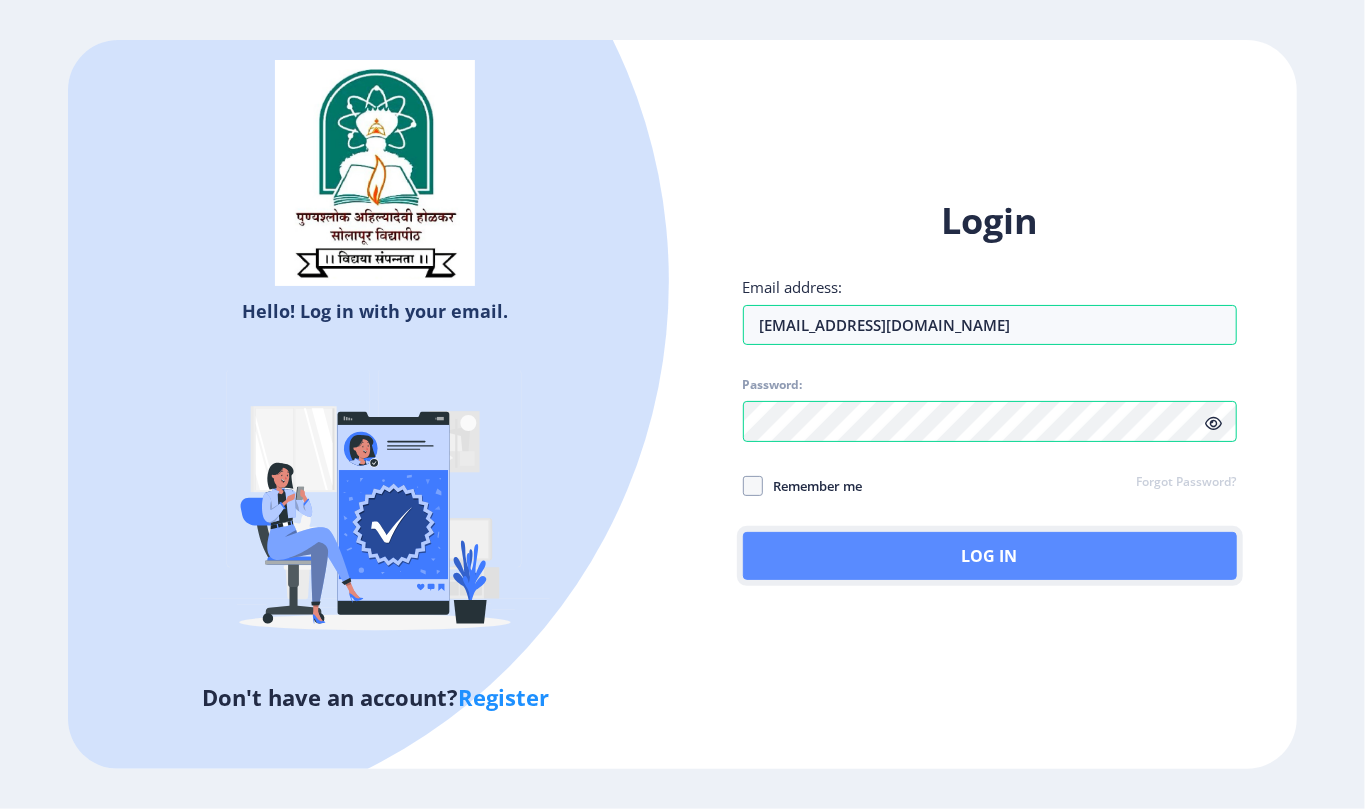 click on "Log In" 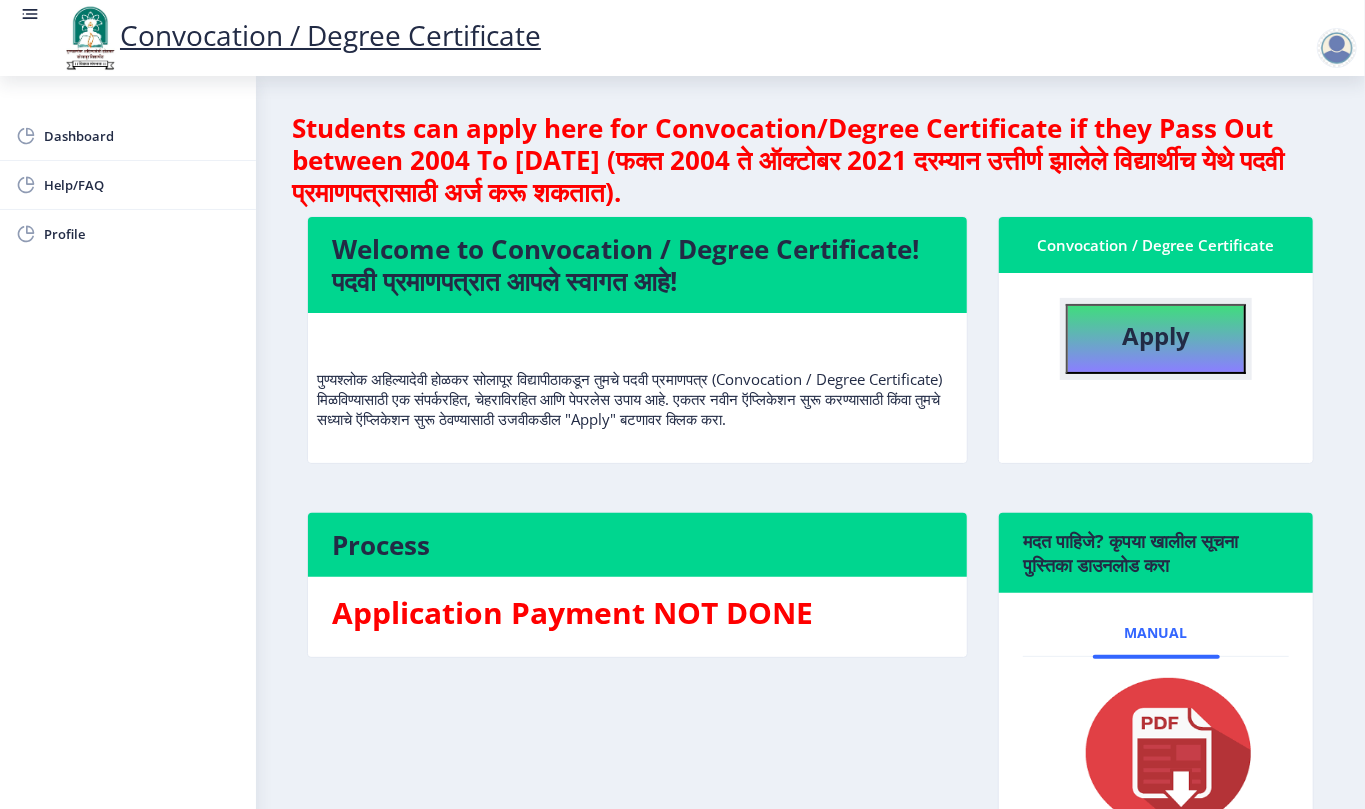 click on "Apply" 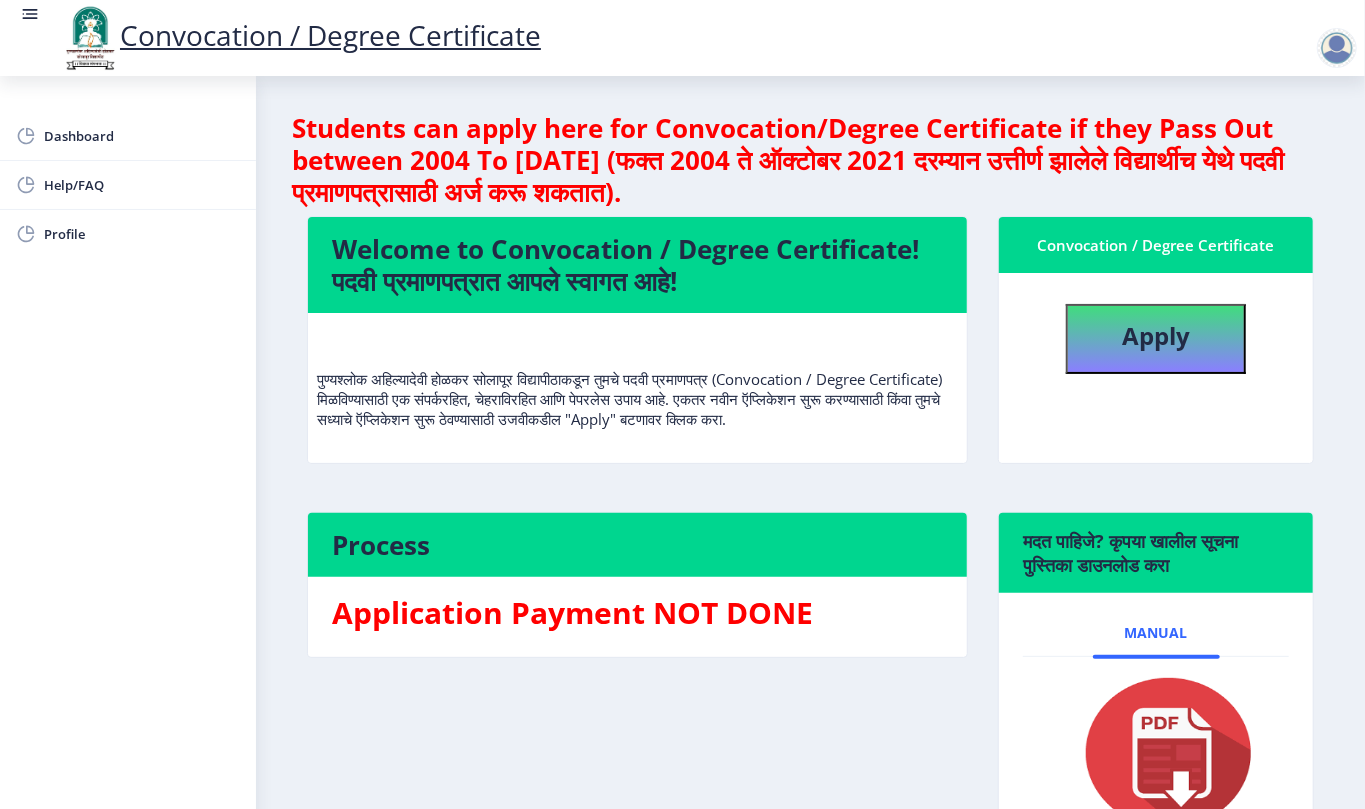 select 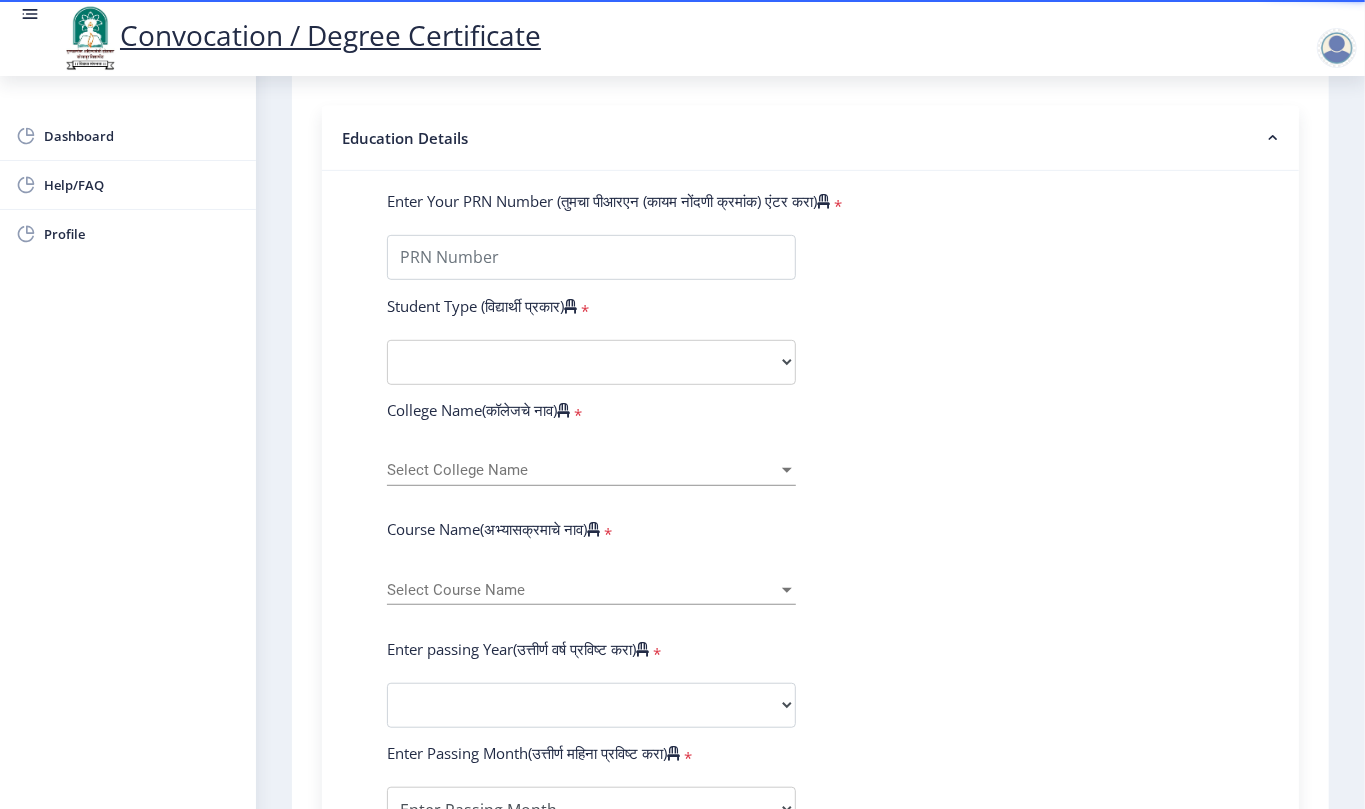 scroll, scrollTop: 400, scrollLeft: 0, axis: vertical 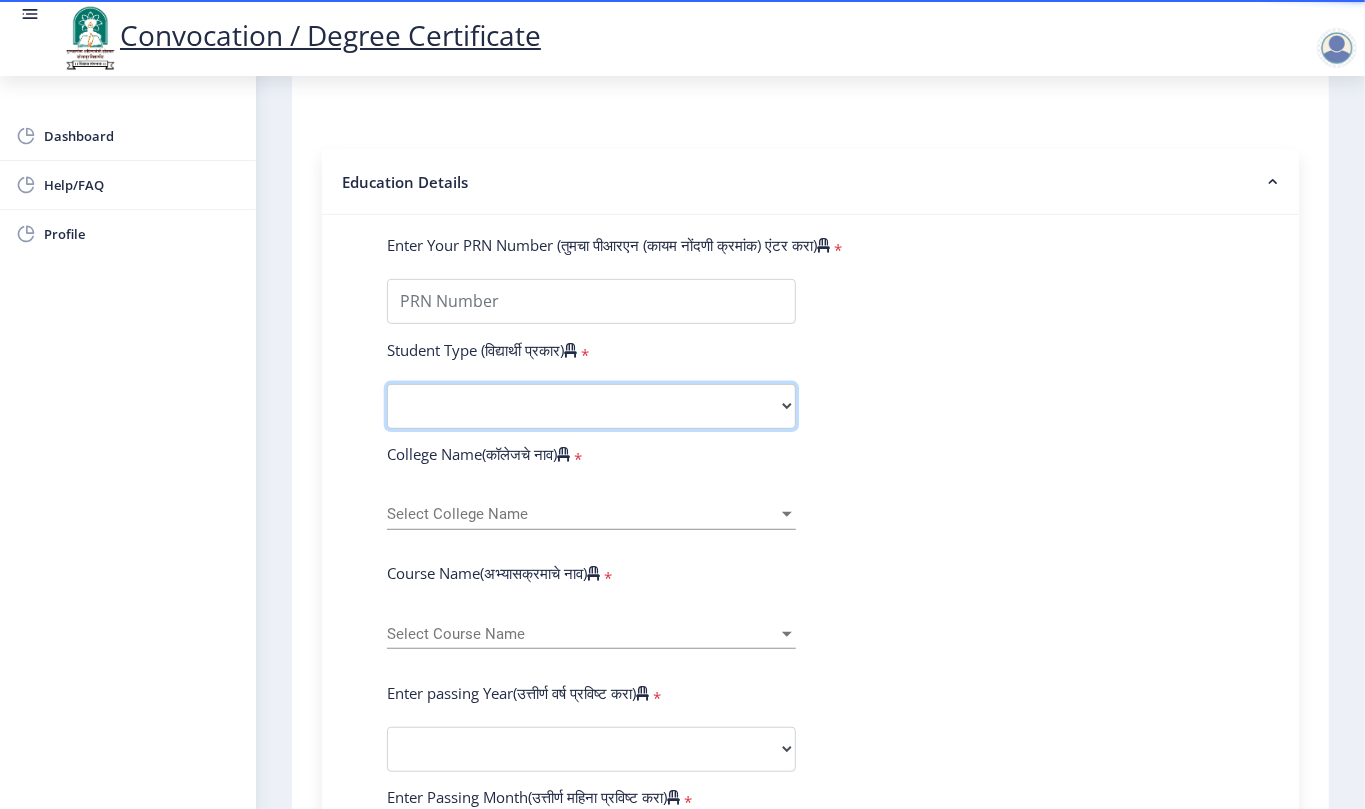 click on "Select Student Type Regular External" at bounding box center [591, 406] 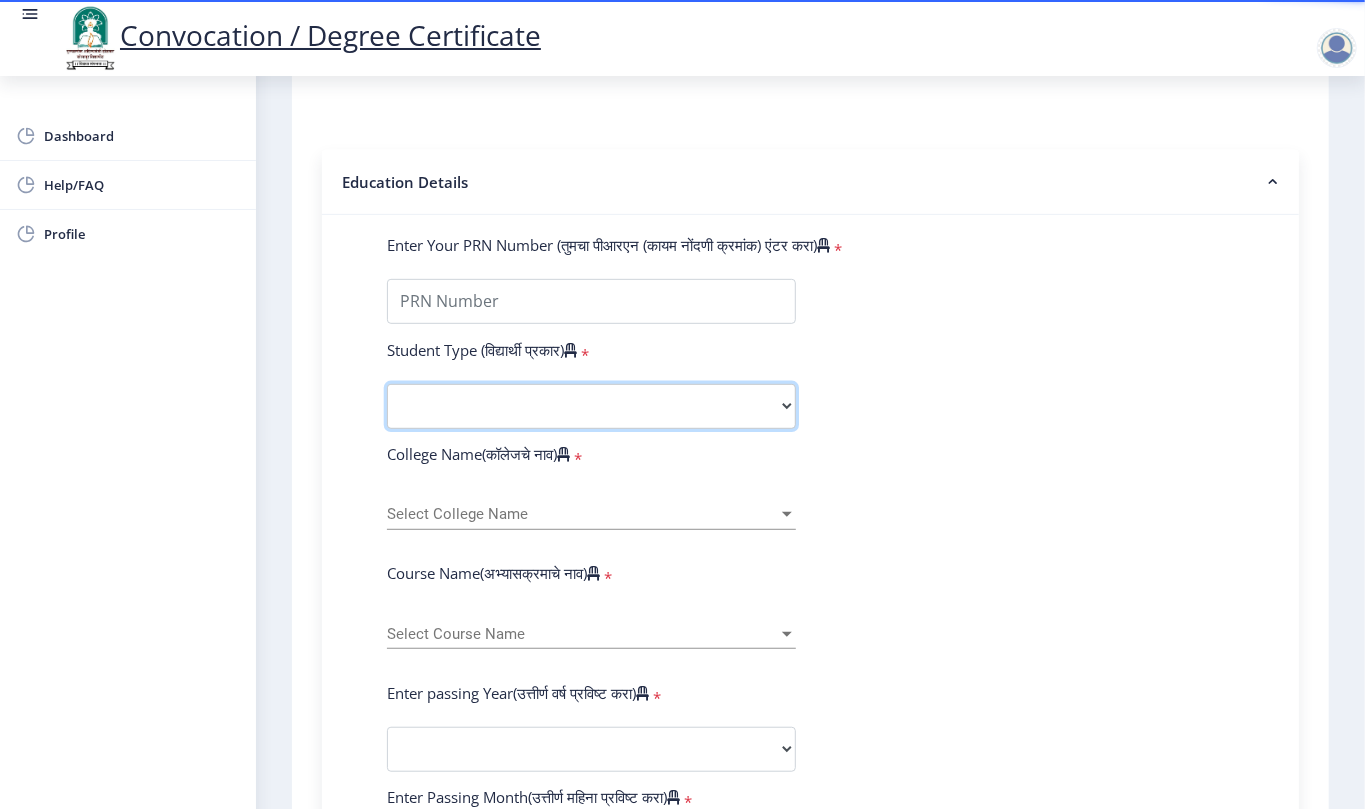 select on "Regular" 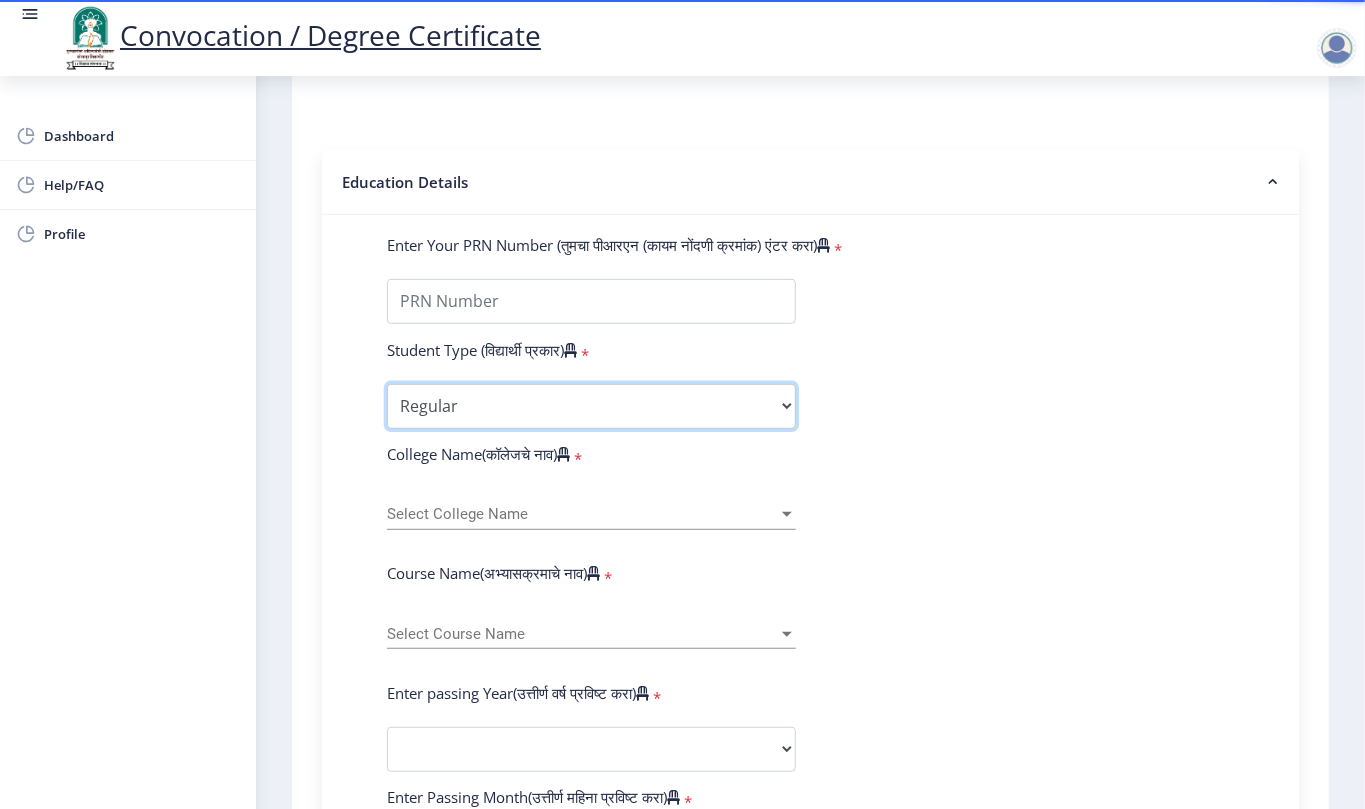 click on "Select Student Type Regular External" at bounding box center (591, 406) 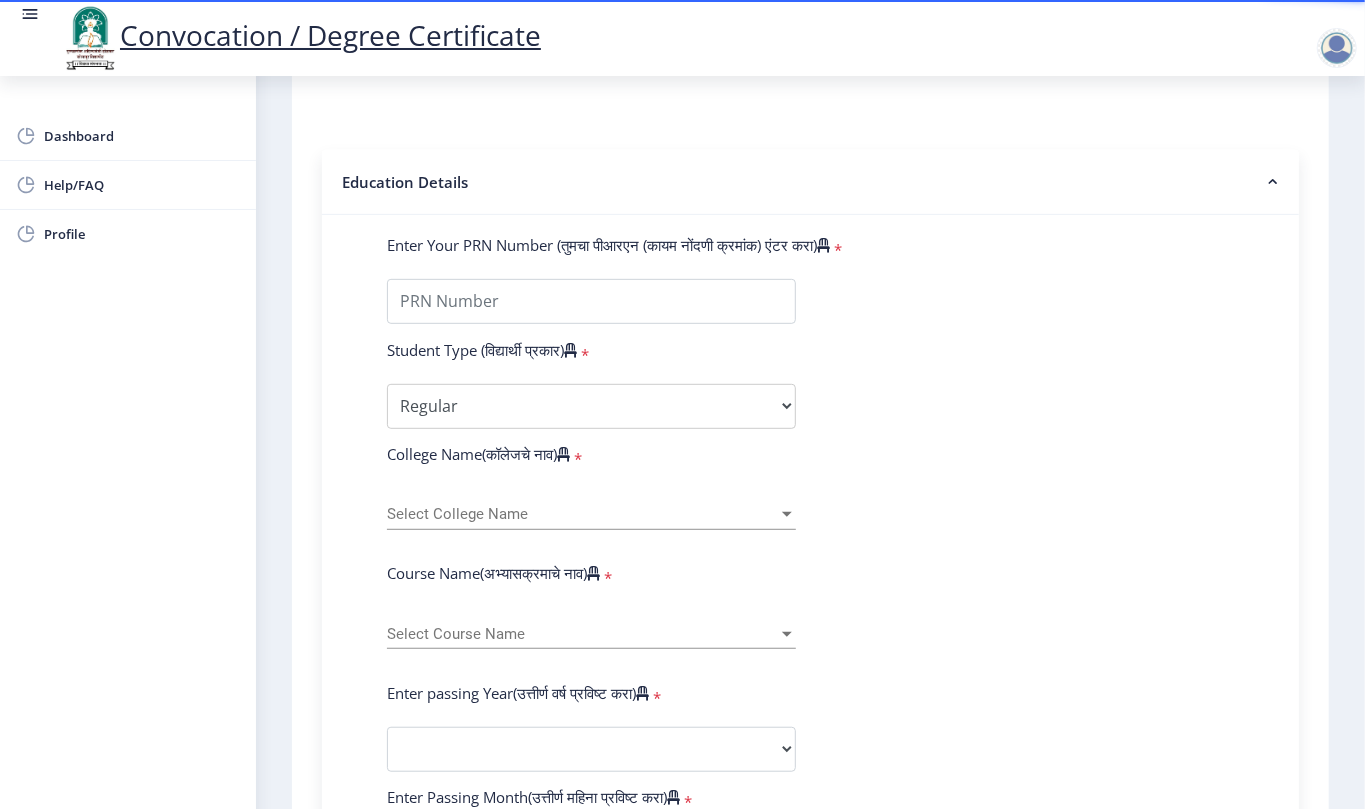 click on "Select College Name" at bounding box center (582, 514) 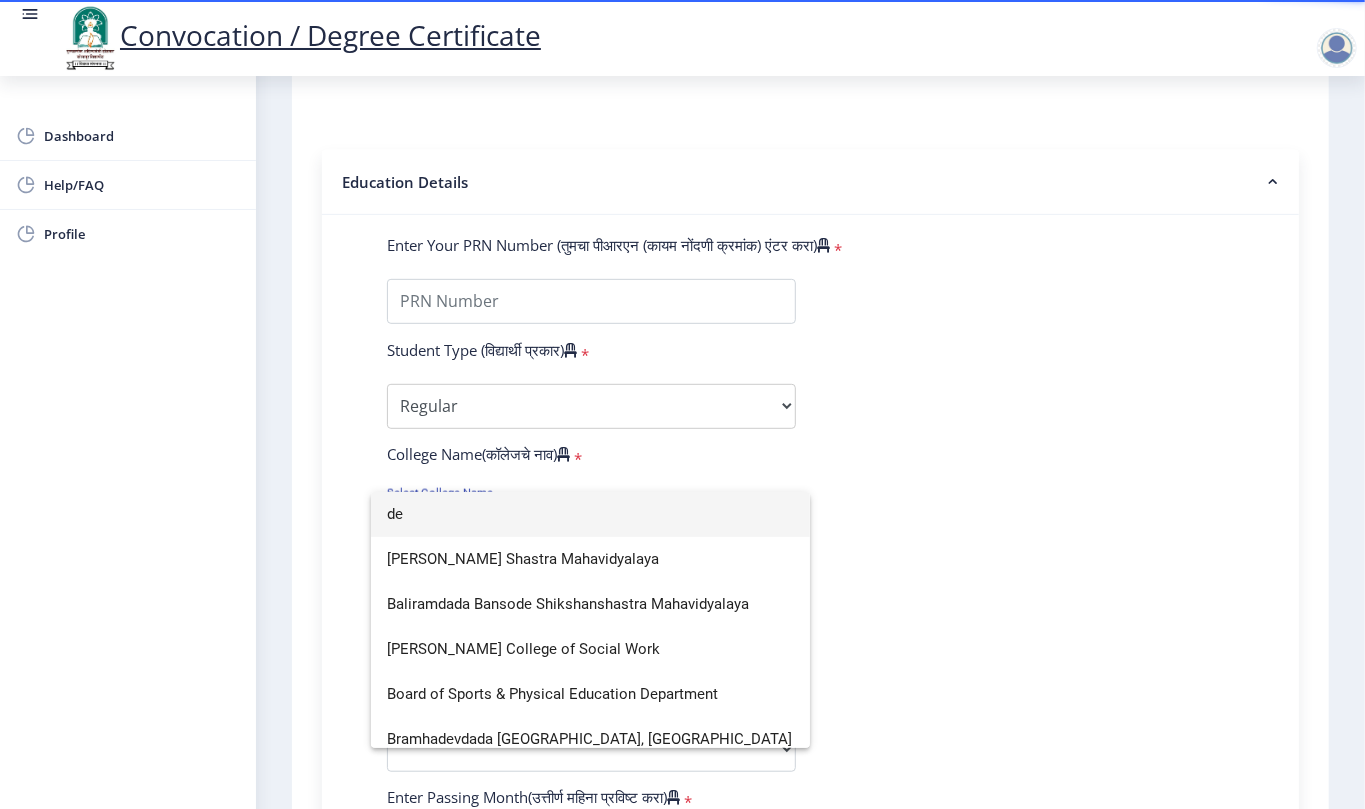 scroll, scrollTop: 58, scrollLeft: 0, axis: vertical 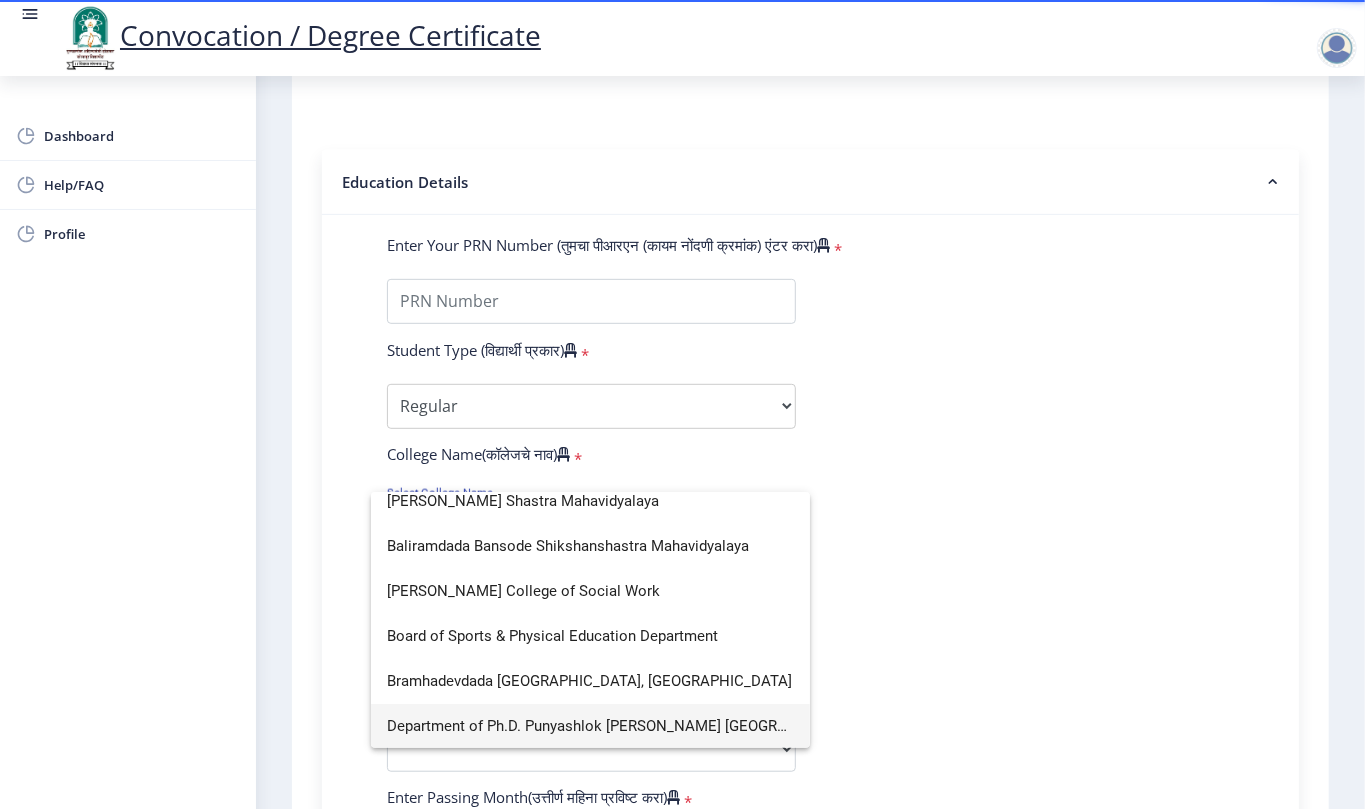 type on "de" 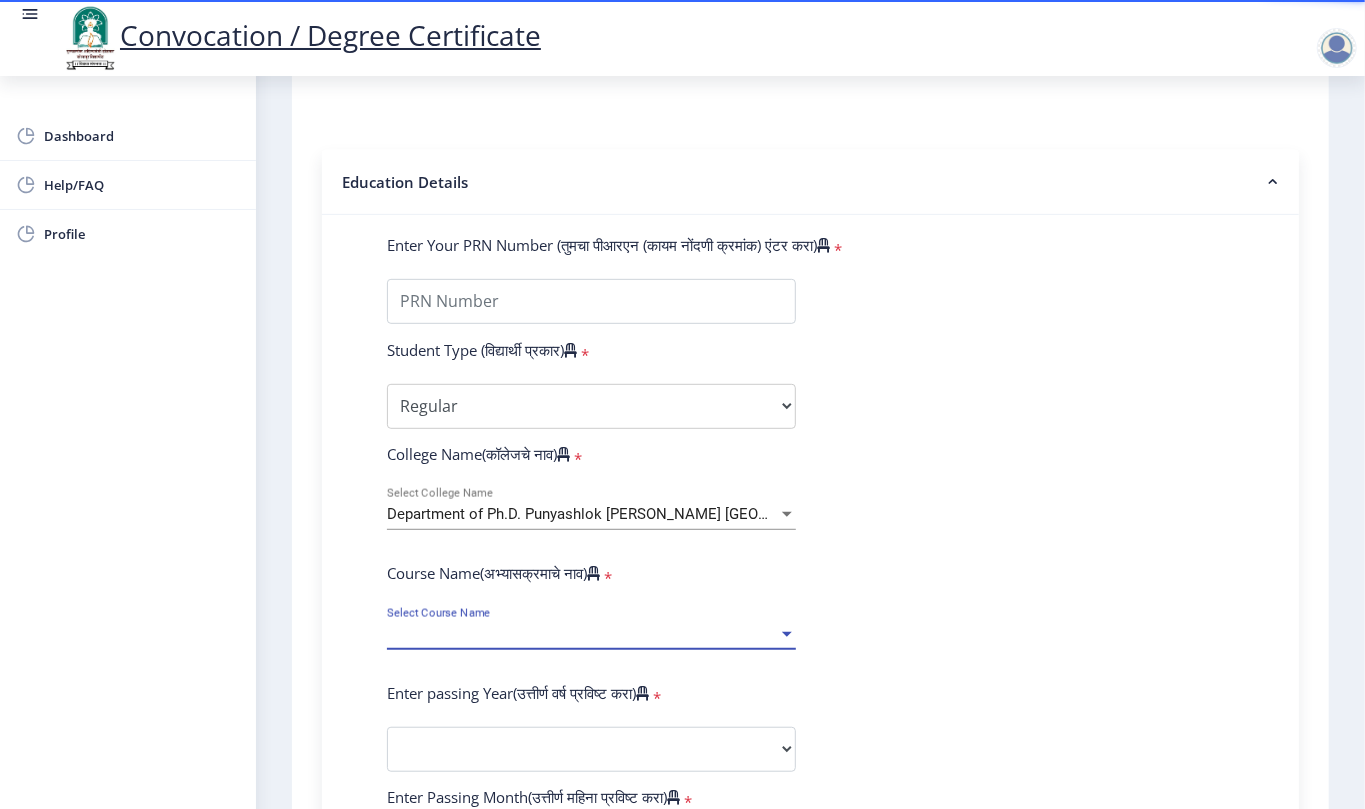 click at bounding box center [787, 634] 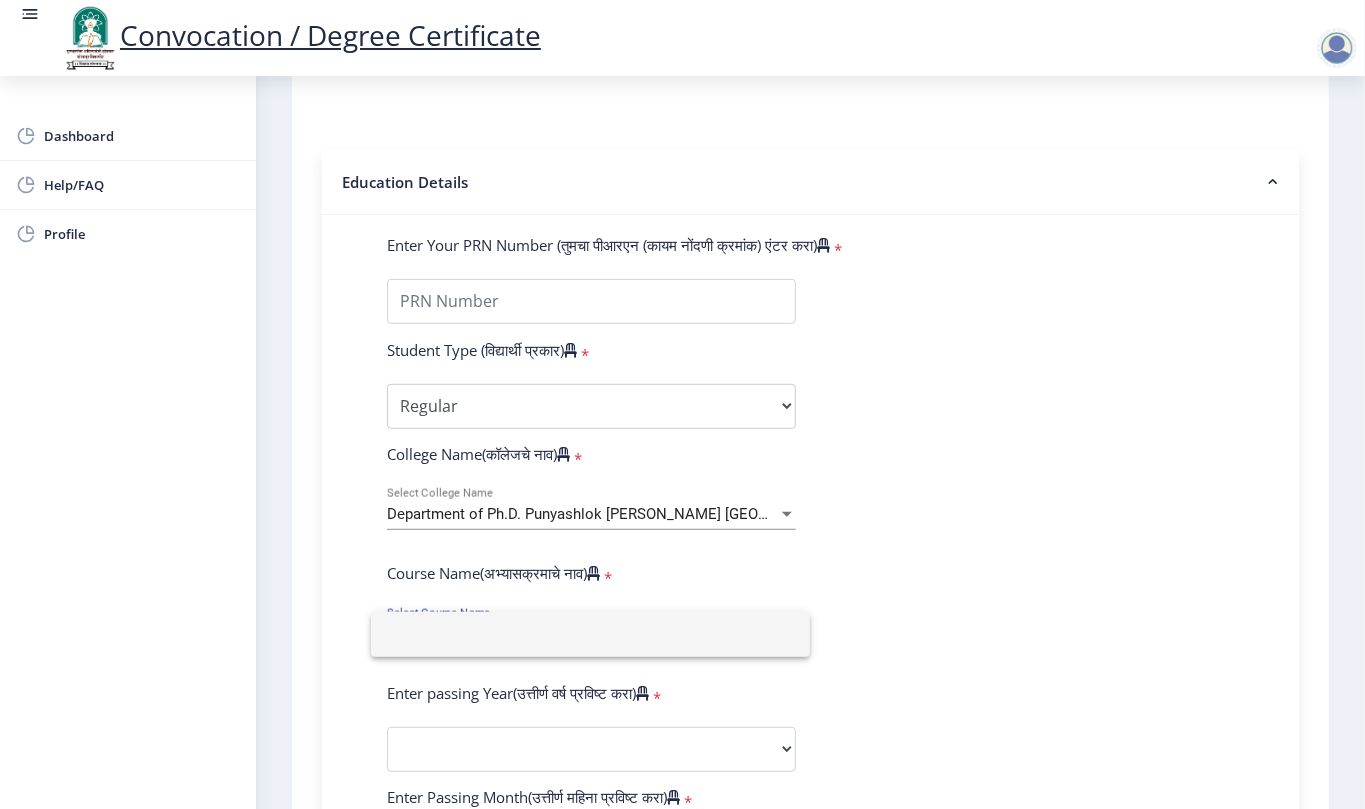 click 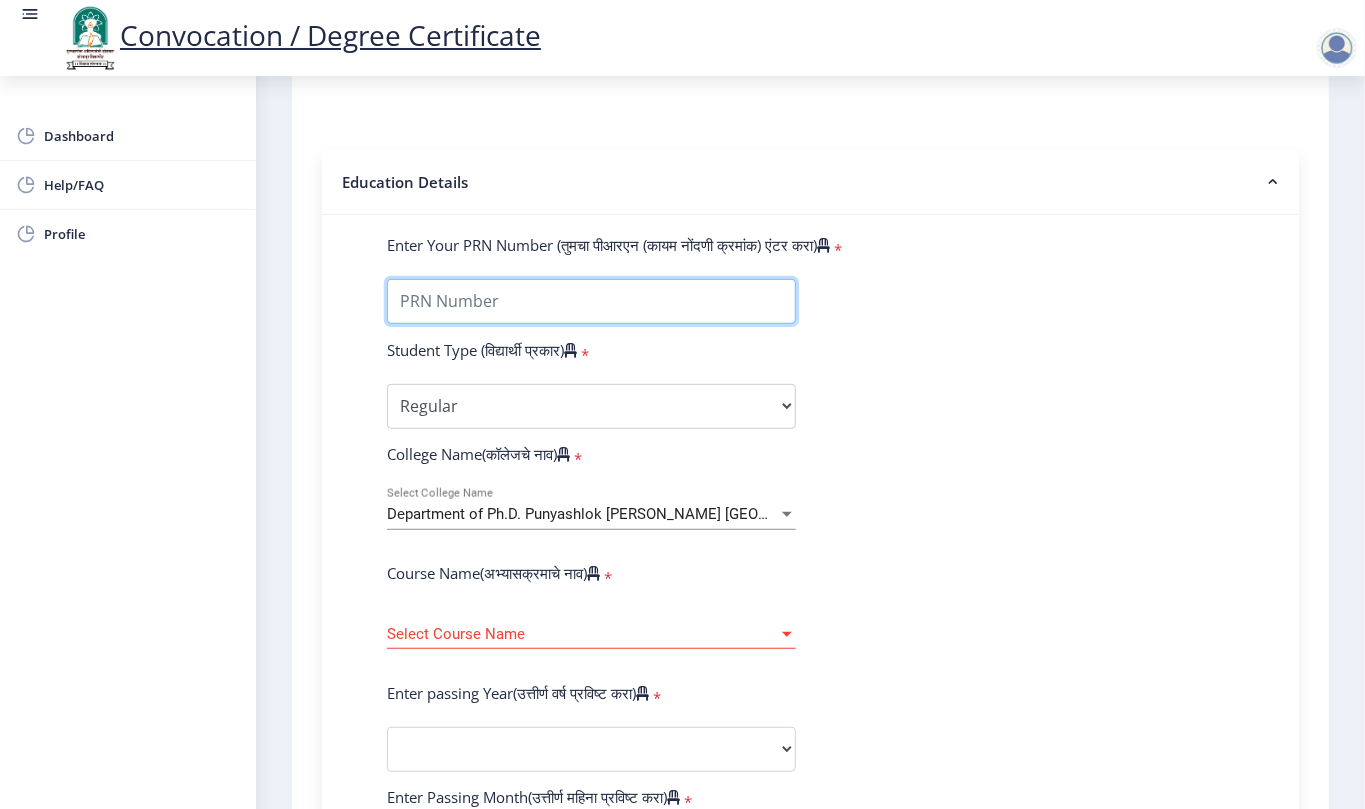 click on "Enter Your PRN Number (तुमचा पीआरएन (कायम नोंदणी क्रमांक) एंटर करा)" at bounding box center [591, 301] 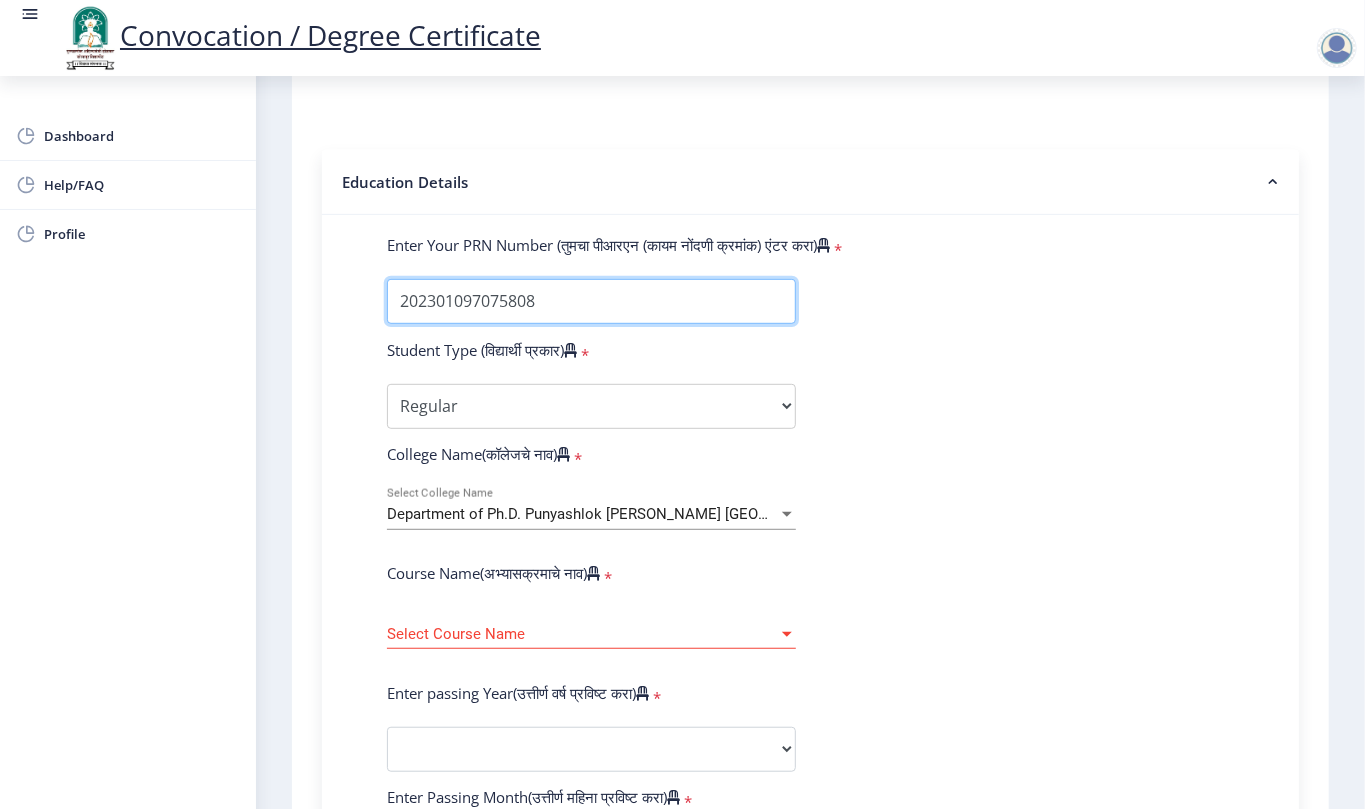 type on "202301097075808" 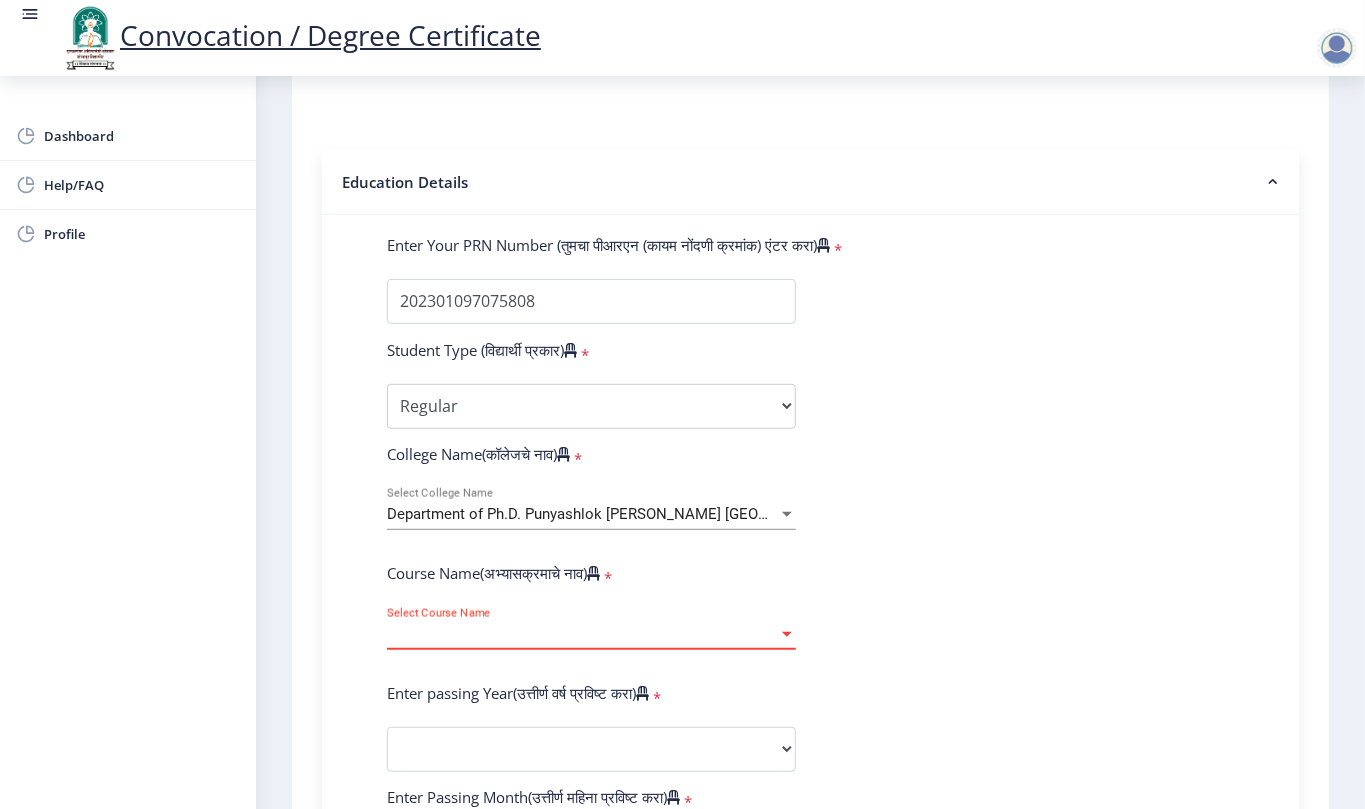 click on "Select Course Name" at bounding box center [582, 634] 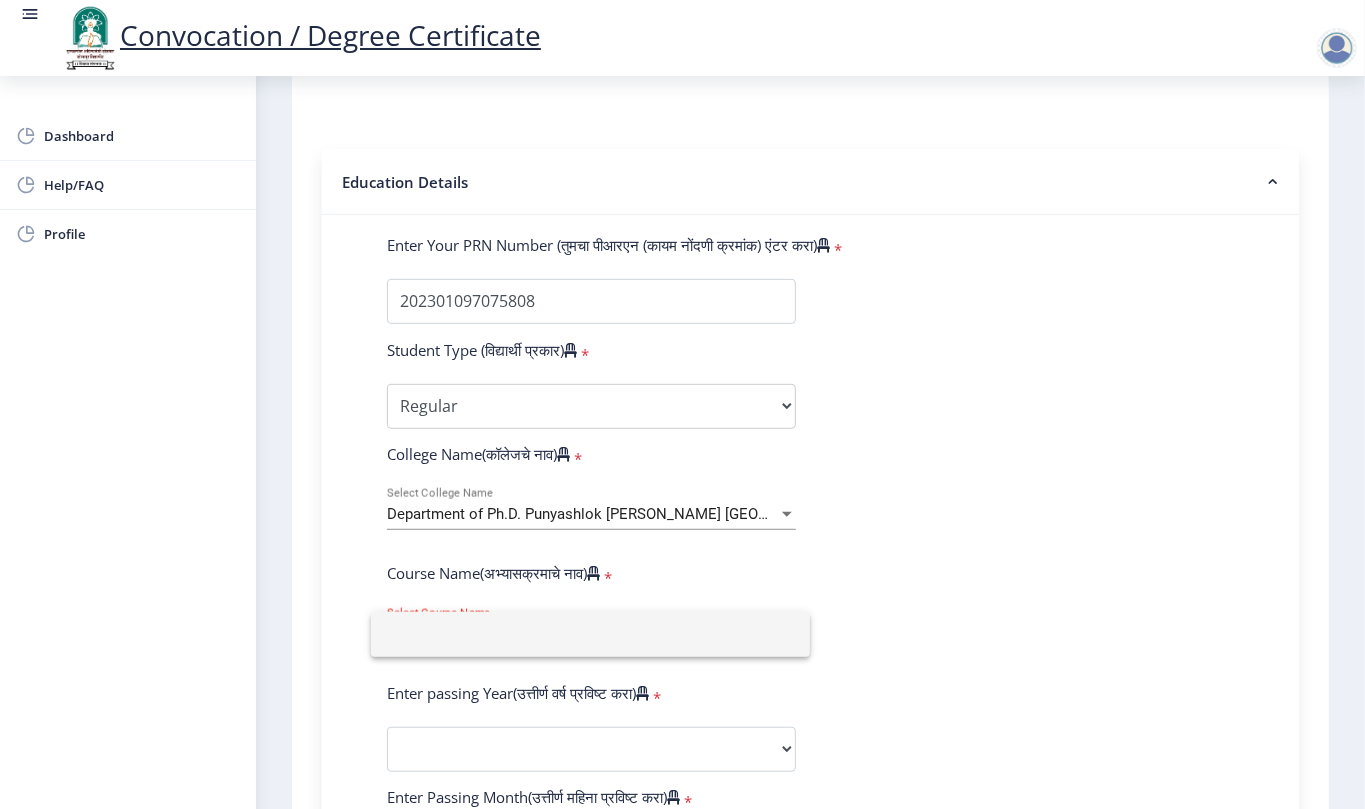 click 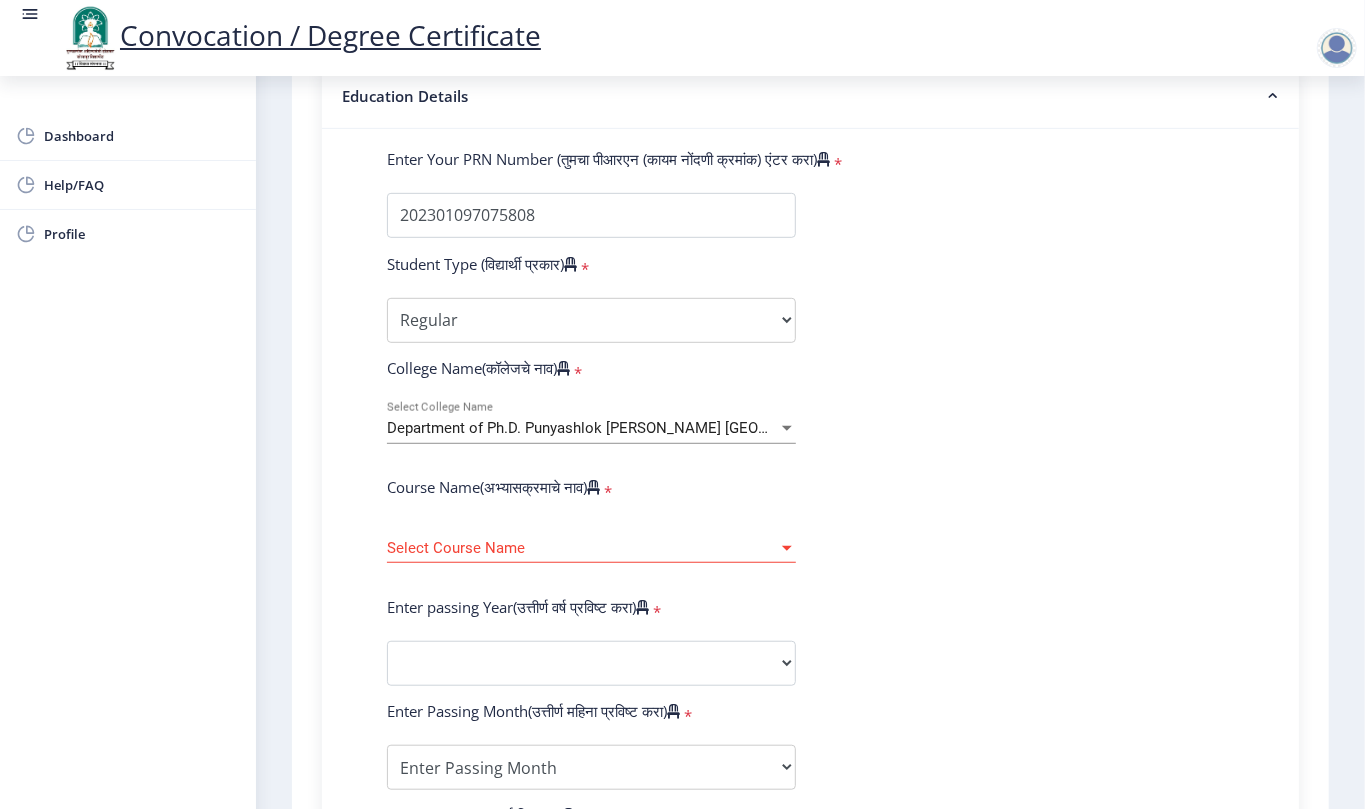 scroll, scrollTop: 533, scrollLeft: 0, axis: vertical 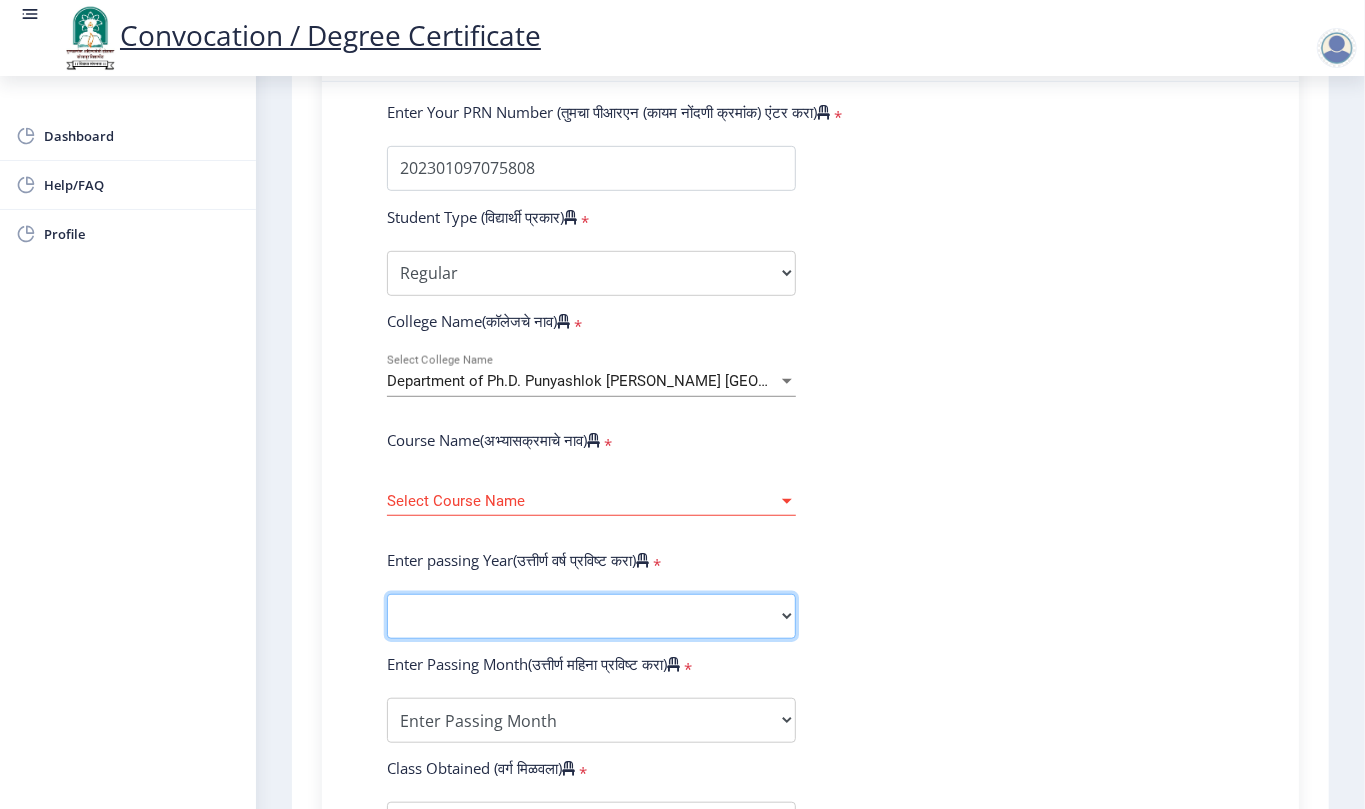 click on "2025   2024   2023   2022   2021   2020   2019   2018   2017   2016   2015   2014   2013   2012   2011   2010   2009   2008   2007   2006   2005   2004   2003   2002   2001   2000   1999   1998   1997   1996   1995   1994   1993   1992   1991   1990   1989   1988   1987   1986   1985   1984   1983   1982   1981   1980   1979   1978   1977   1976" 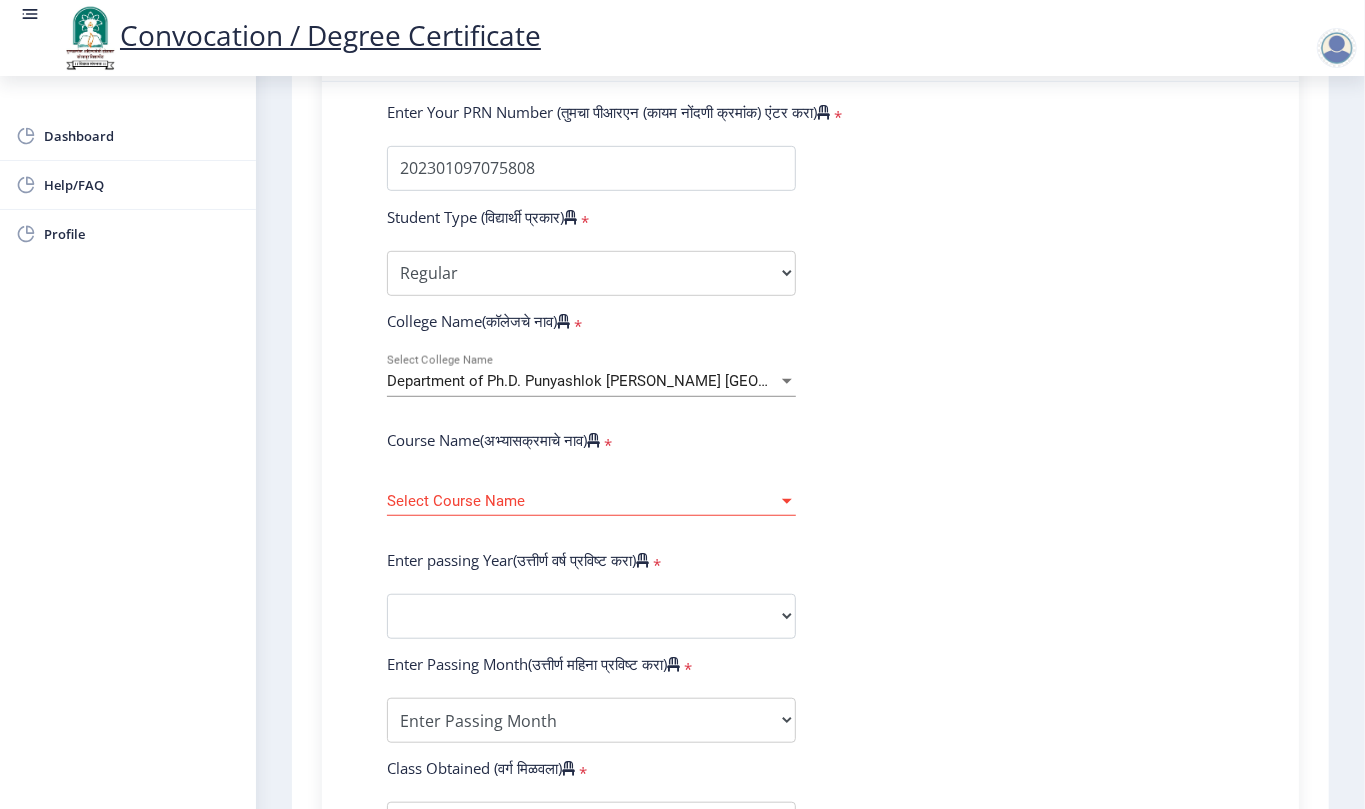 click on "Enter Your PRN Number (तुमचा पीआरएन (कायम नोंदणी क्रमांक) एंटर करा)   * Student Type (विद्यार्थी प्रकार)    * Select Student Type Regular External College Name(कॉलेजचे नाव)   * Department of Ph.D. [PERSON_NAME][GEOGRAPHIC_DATA] [GEOGRAPHIC_DATA] Select College Name Course Name(अभ्यासक्रमाचे नाव)   * Select Course Name Select Course Name Enter passing Year(उत्तीर्ण वर्ष प्रविष्ट करा)   *  2025   2024   2023   2022   2021   2020   2019   2018   2017   2016   2015   2014   2013   2012   2011   2010   2009   2008   2007   2006   2005   2004   2003   2002   2001   2000   1999   1998   1997   1996   1995   1994   1993   1992   1991   1990   1989   1988   1987   1986   1985   1984   1983   1982   1981   1980   1979   1978   1977   1976  * Enter Passing Month March April May October November December * Grade O" 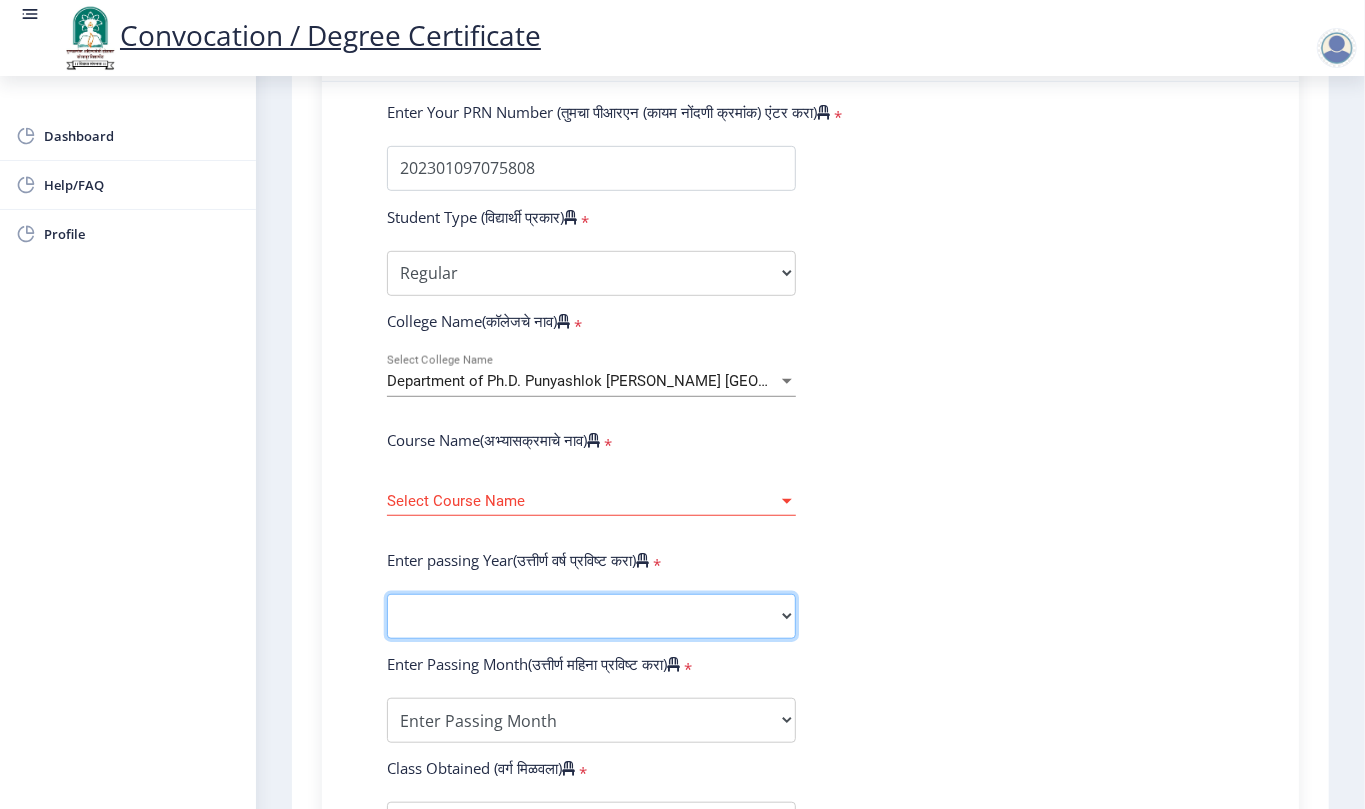 click on "2025   2024   2023   2022   2021   2020   2019   2018   2017   2016   2015   2014   2013   2012   2011   2010   2009   2008   2007   2006   2005   2004   2003   2002   2001   2000   1999   1998   1997   1996   1995   1994   1993   1992   1991   1990   1989   1988   1987   1986   1985   1984   1983   1982   1981   1980   1979   1978   1977   1976" 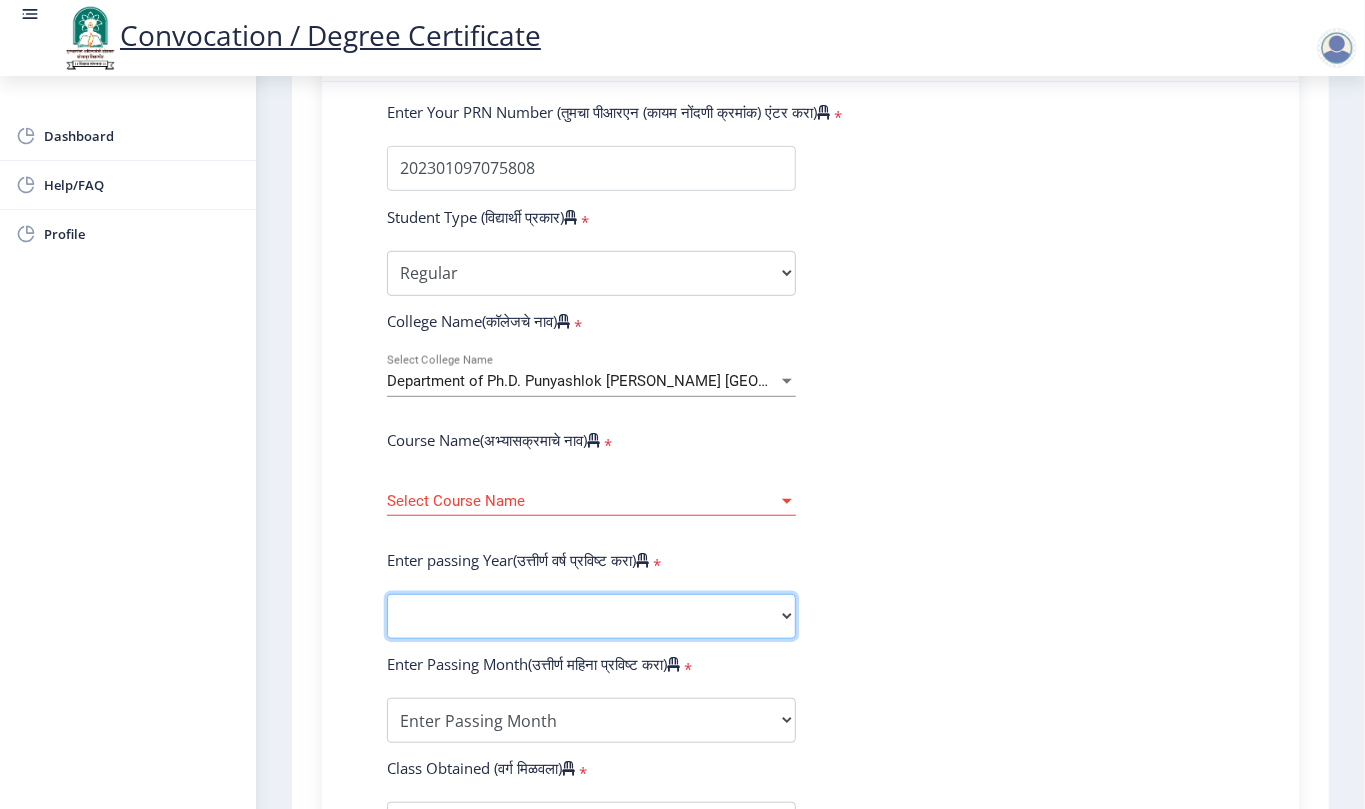 select on "2025" 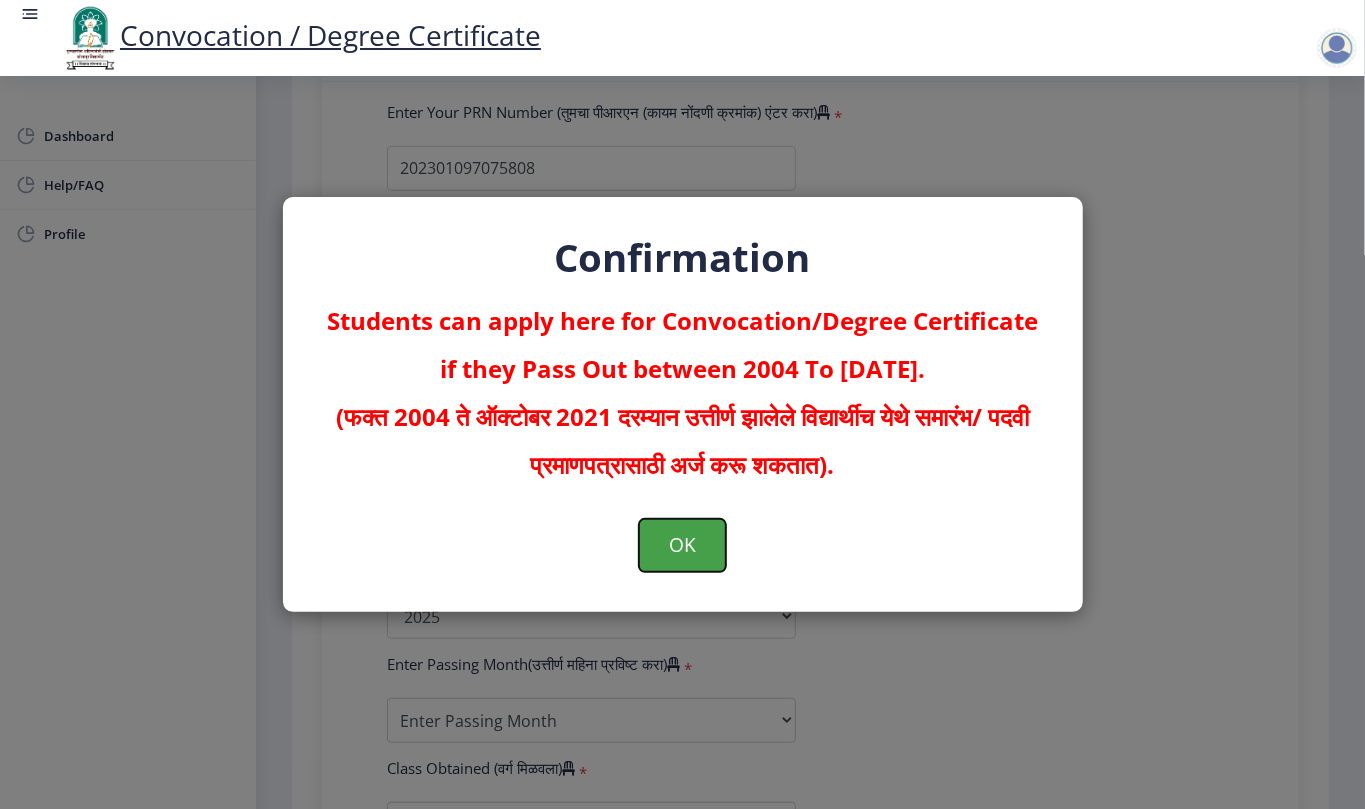 click on "OK" 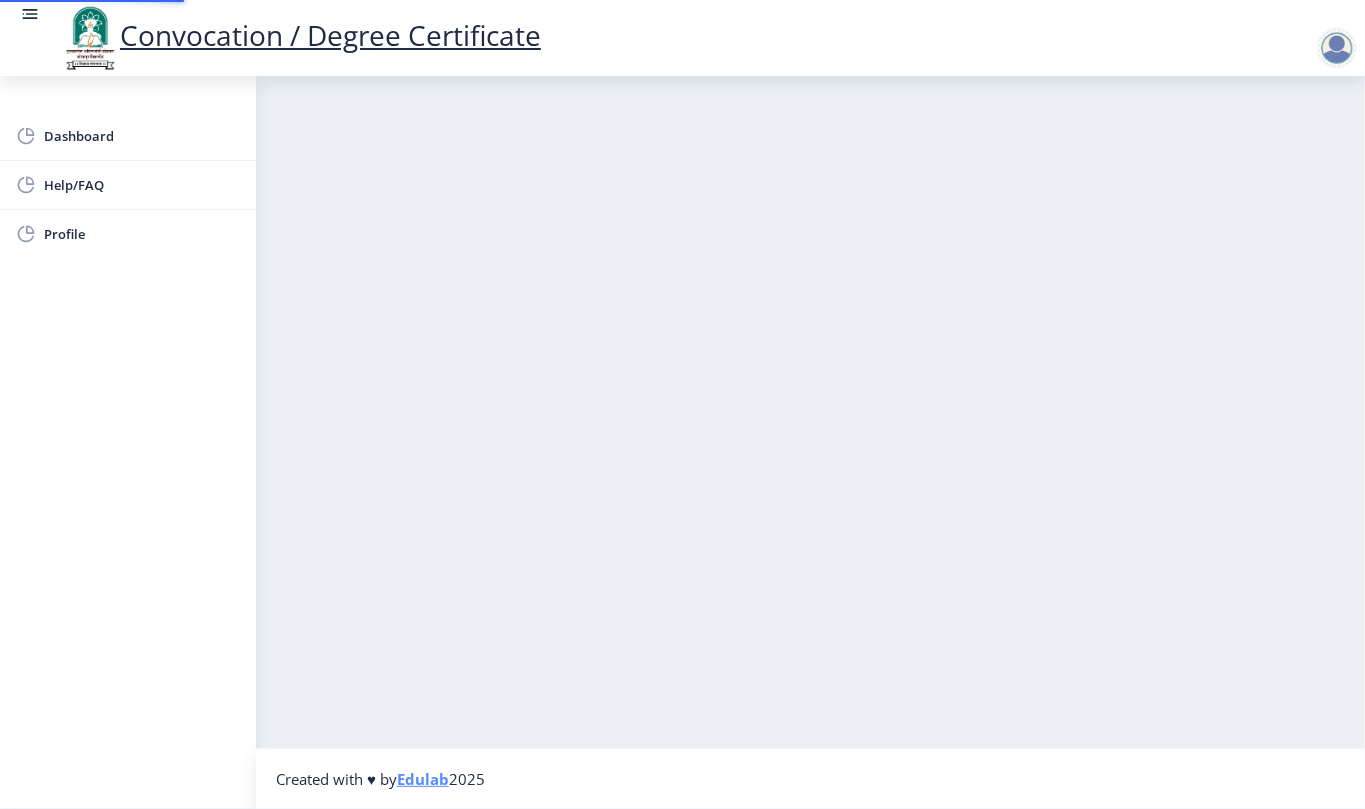 scroll, scrollTop: 0, scrollLeft: 0, axis: both 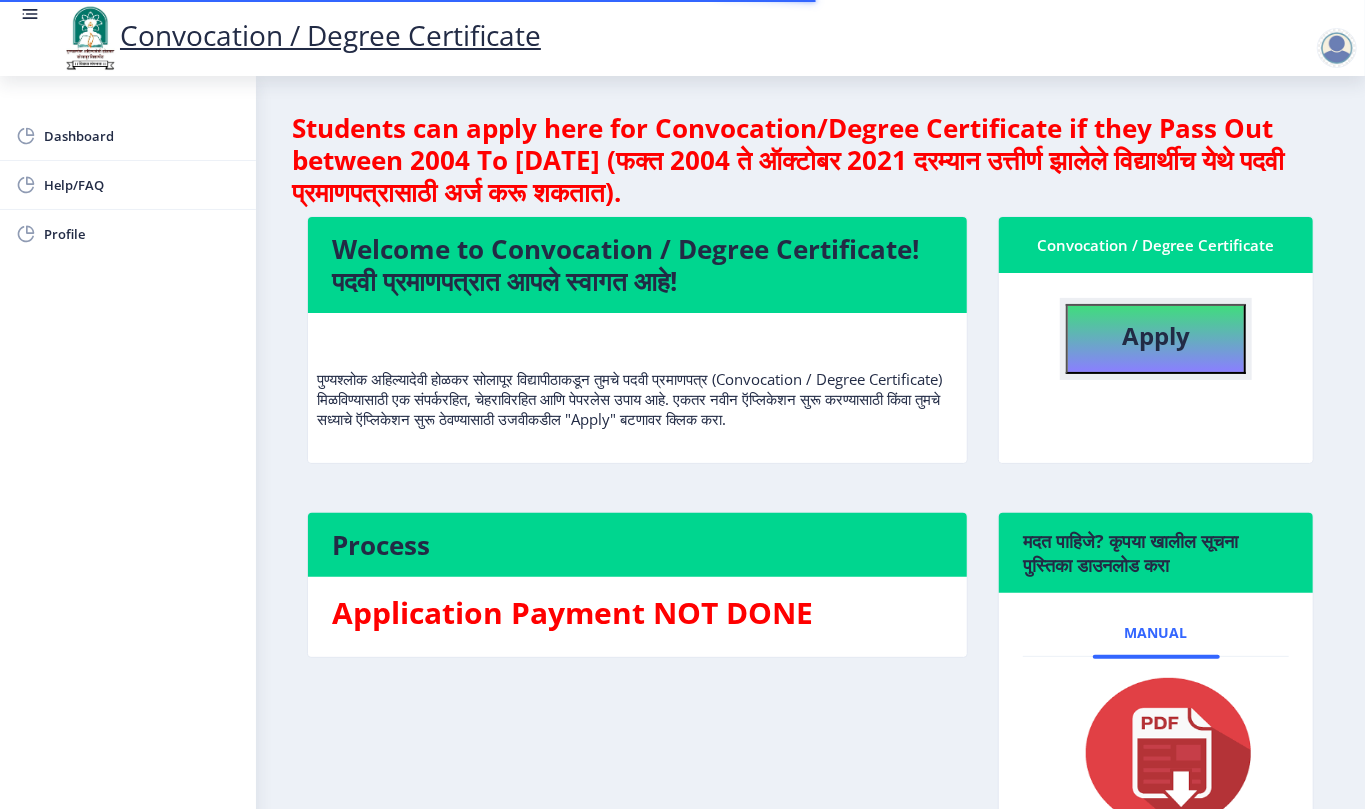 click on "Apply" 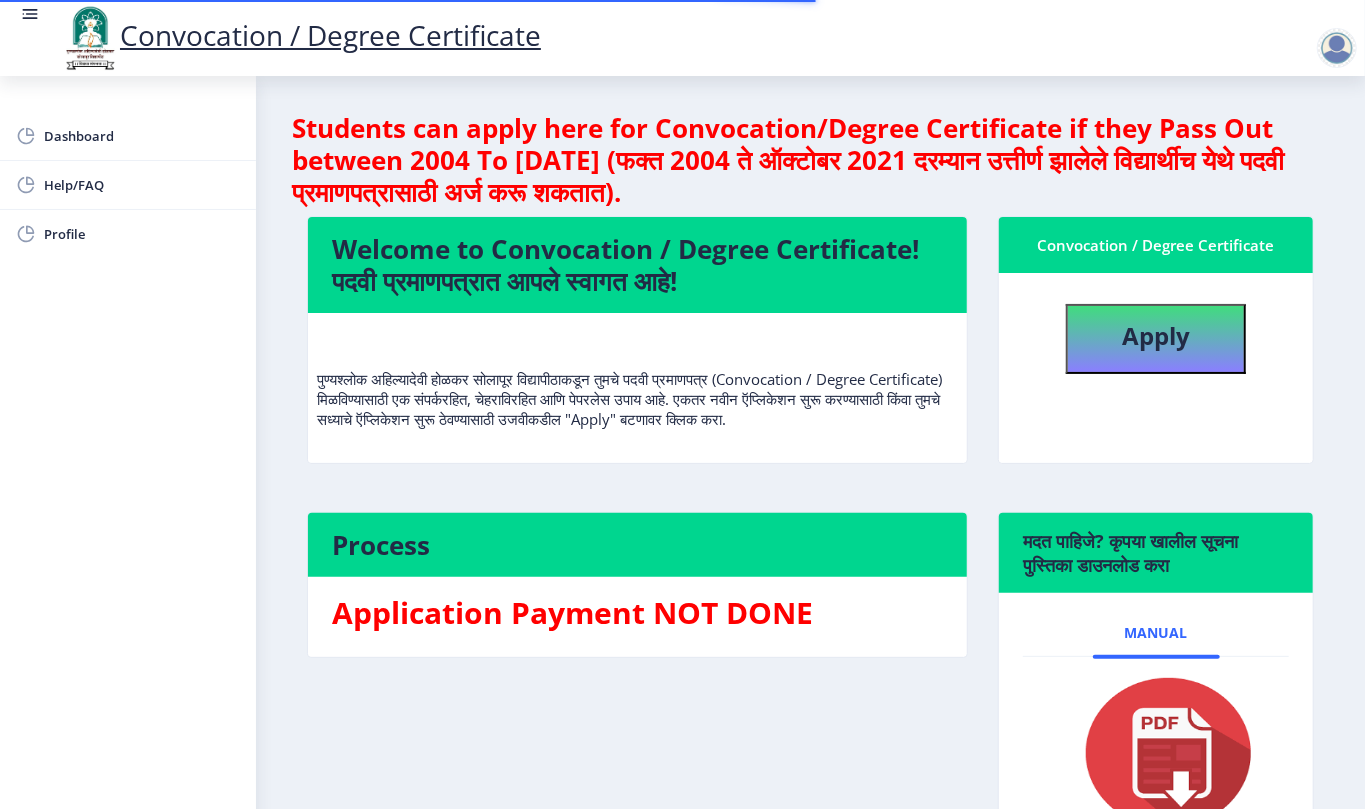 select 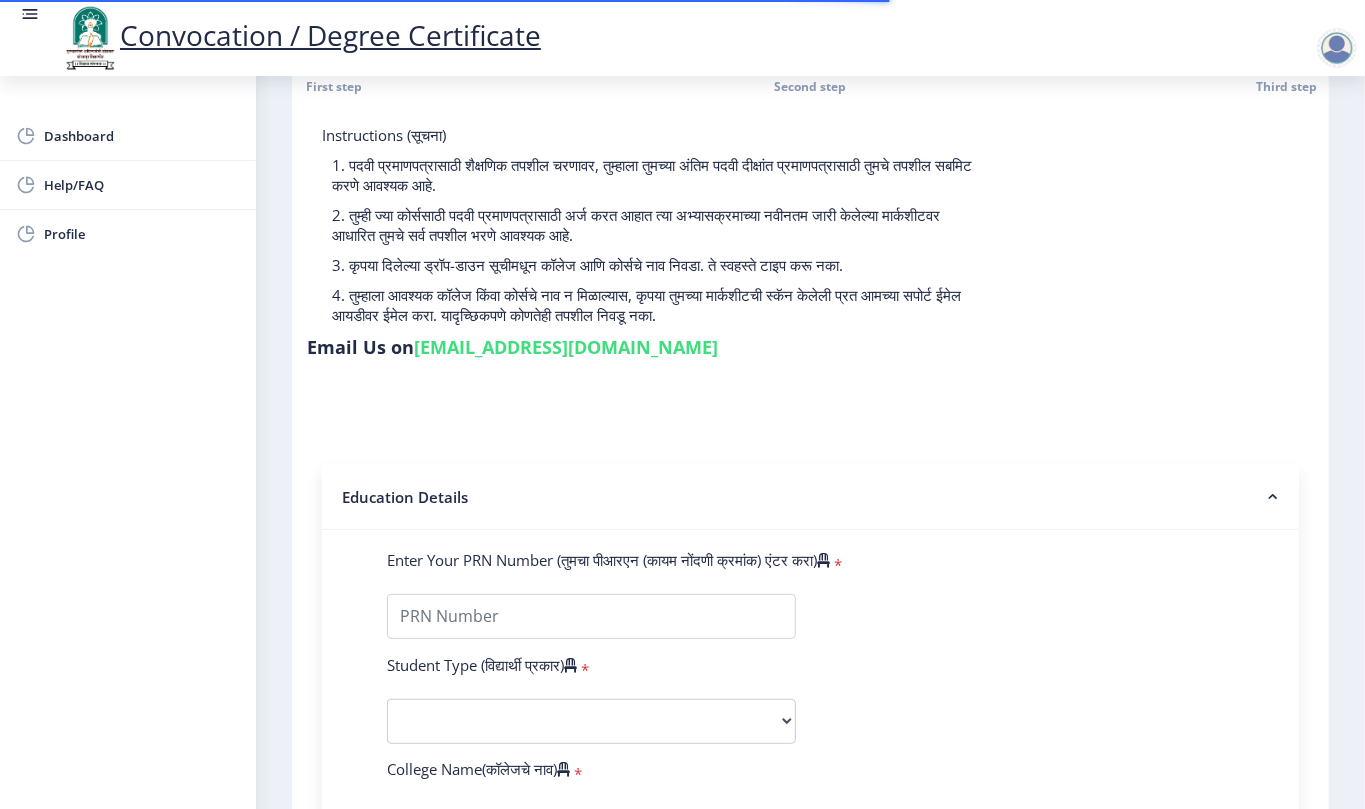 scroll, scrollTop: 133, scrollLeft: 0, axis: vertical 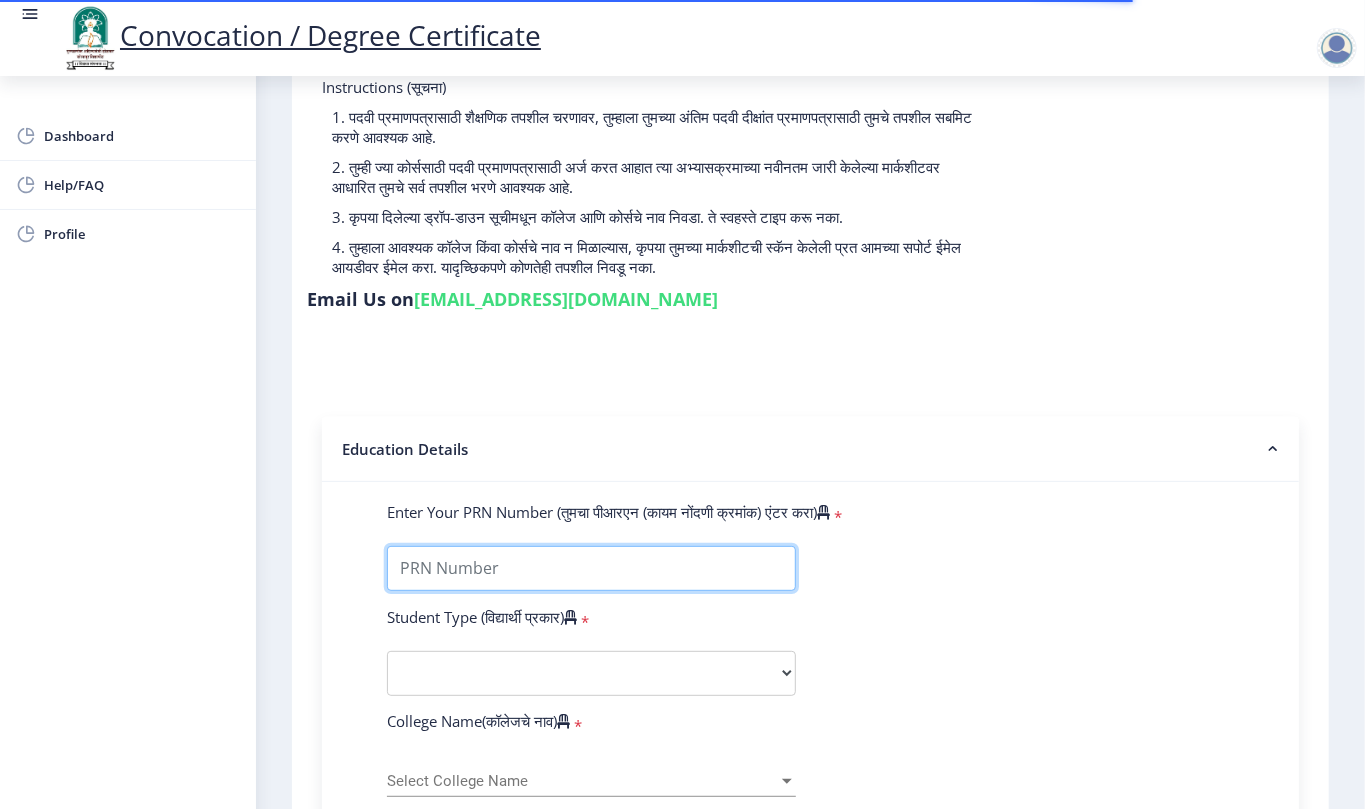 click on "Enter Your PRN Number (तुमचा पीआरएन (कायम नोंदणी क्रमांक) एंटर करा)" at bounding box center (591, 568) 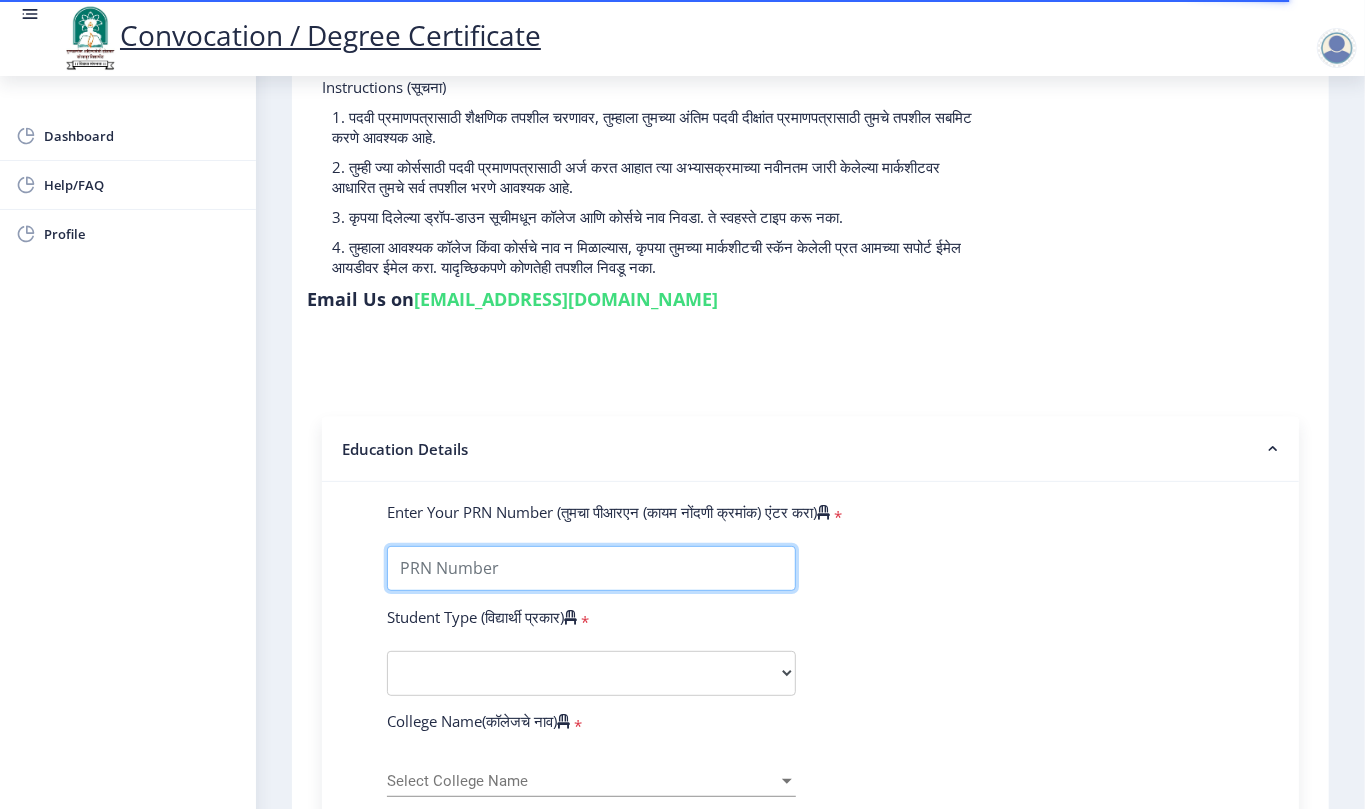type on "202301097075808" 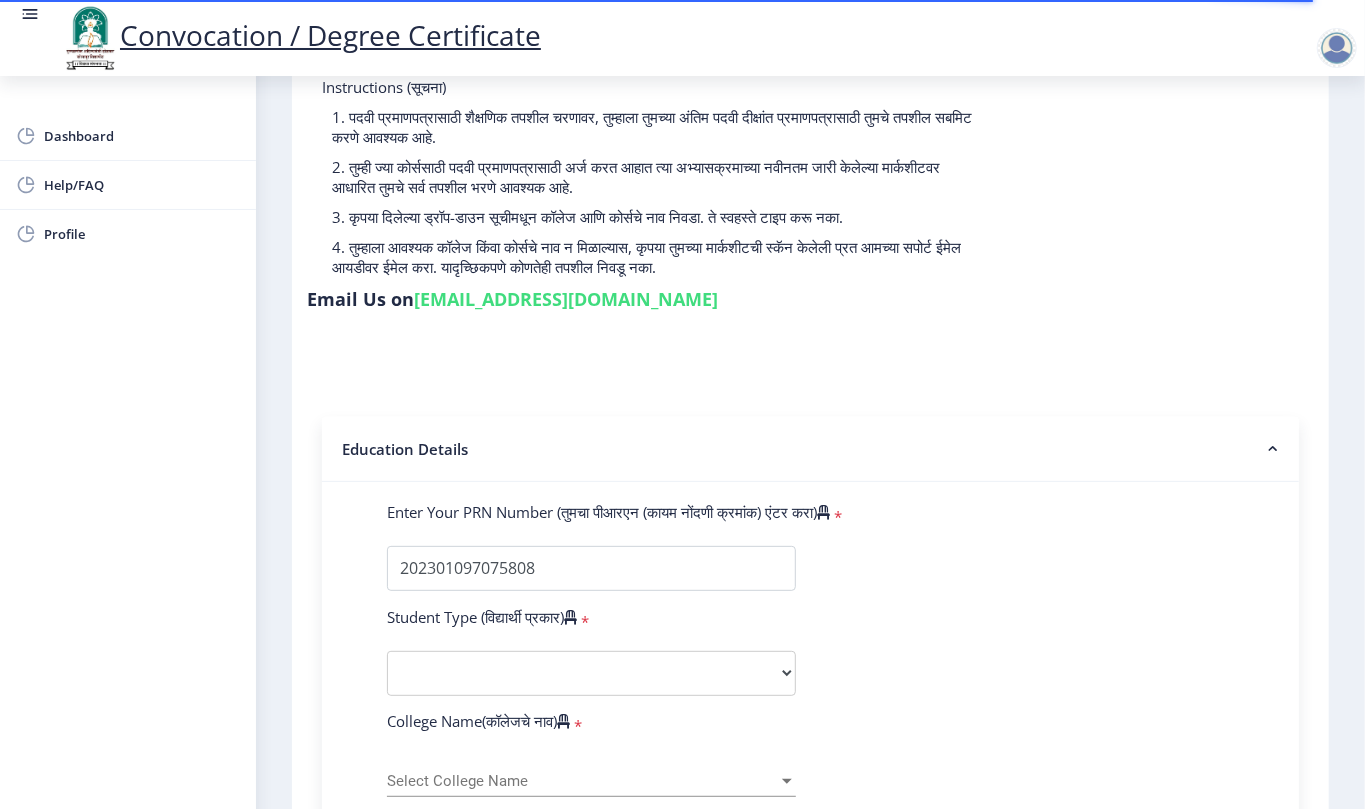 click on "Enter Your PRN Number (तुमचा पीआरएन (कायम नोंदणी क्रमांक) एंटर करा)   * Student Type (विद्यार्थी प्रकार)    * Select Student Type Regular External College Name(कॉलेजचे नाव)   * Select College Name Select College Name Course Name(अभ्यासक्रमाचे नाव)   * Select Course Name Select Course Name Enter passing Year(उत्तीर्ण वर्ष प्रविष्ट करा)   *  2025   2024   2023   2022   2021   2020   2019   2018   2017   2016   2015   2014   2013   2012   2011   2010   2009   2008   2007   2006   2005   2004   2003   2002   2001   2000   1999   1998   1997   1996   1995   1994   1993   1992   1991   1990   1989   1988   1987   1986   1985   1984   1983   1982   1981   1980   1979   1978   1977   1976  Enter Passing Month(उत्तीर्ण महिना प्रविष्ट करा)   * Enter Passing Month" 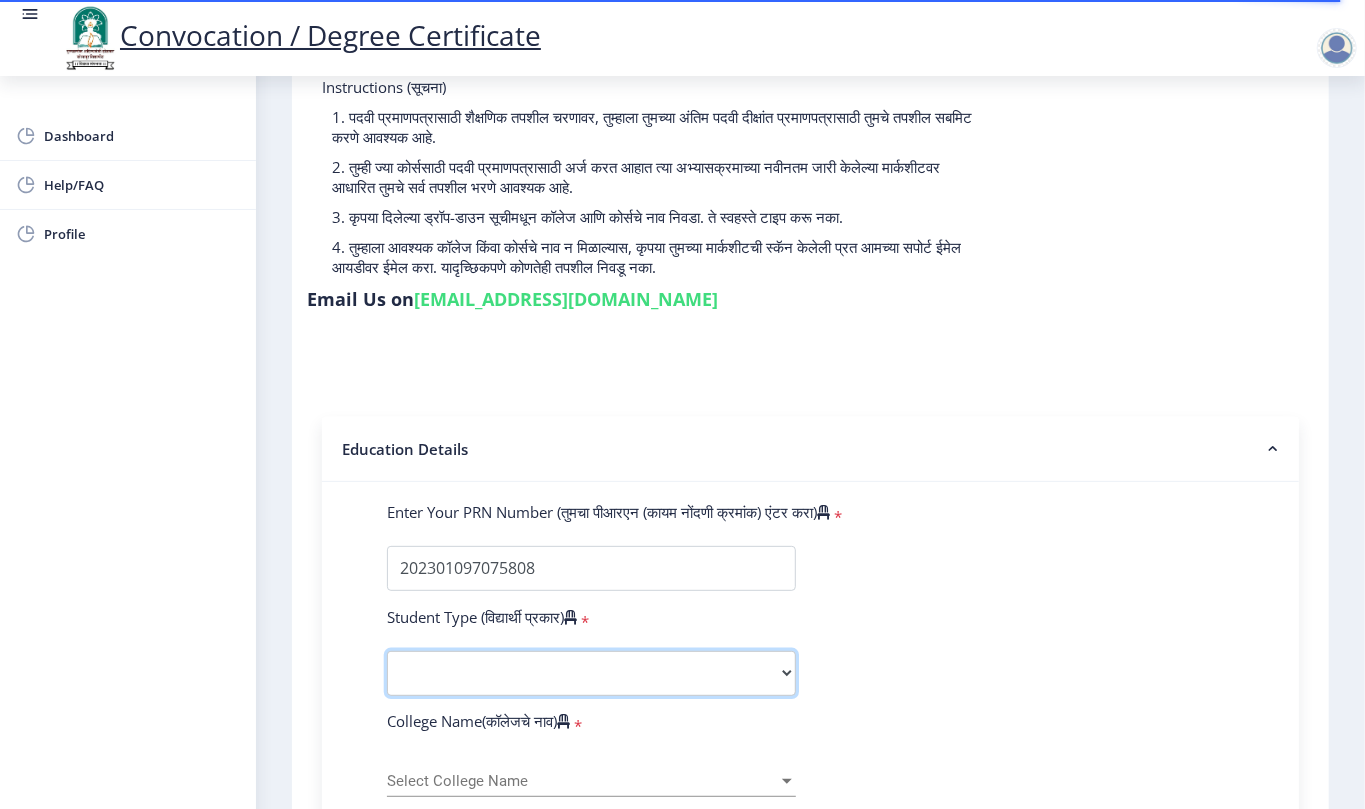 click on "Select Student Type Regular External" at bounding box center [591, 673] 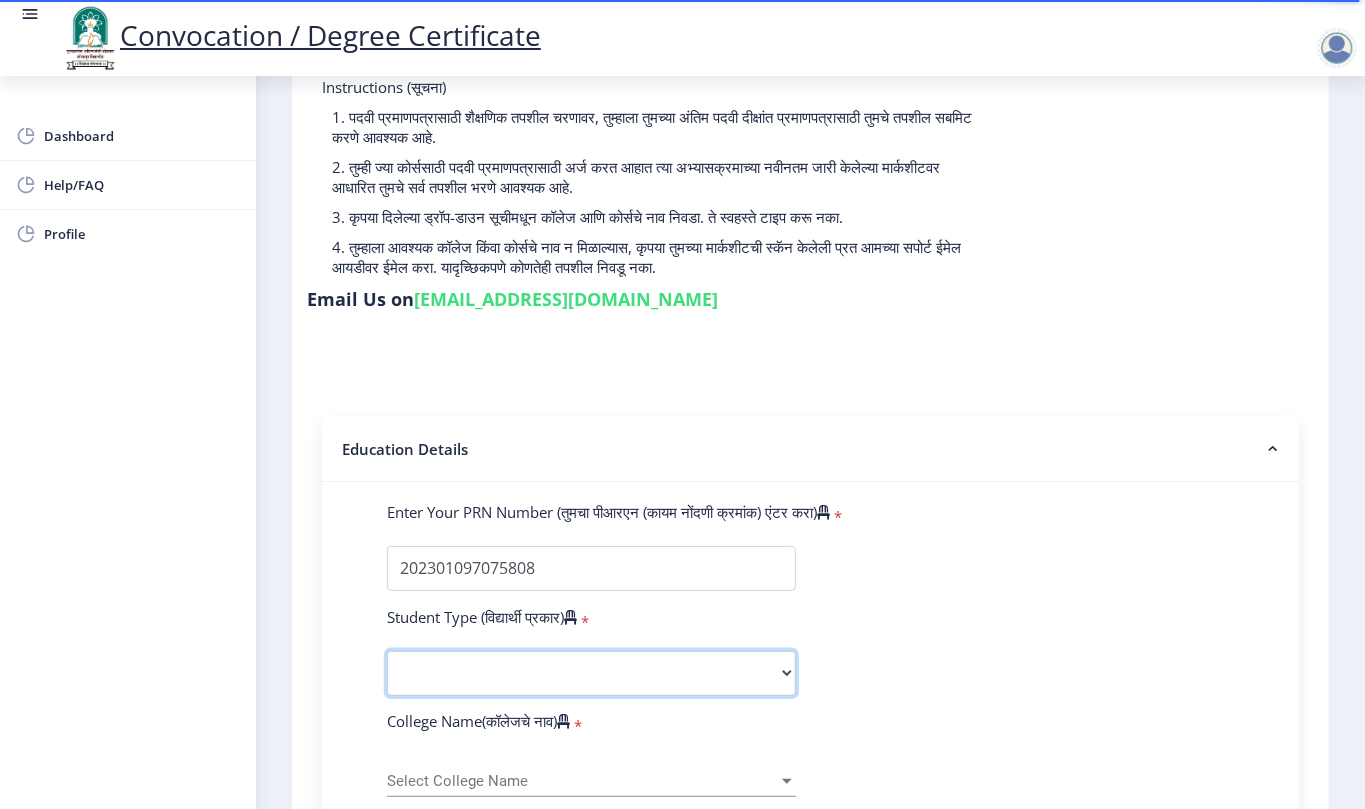 select on "Regular" 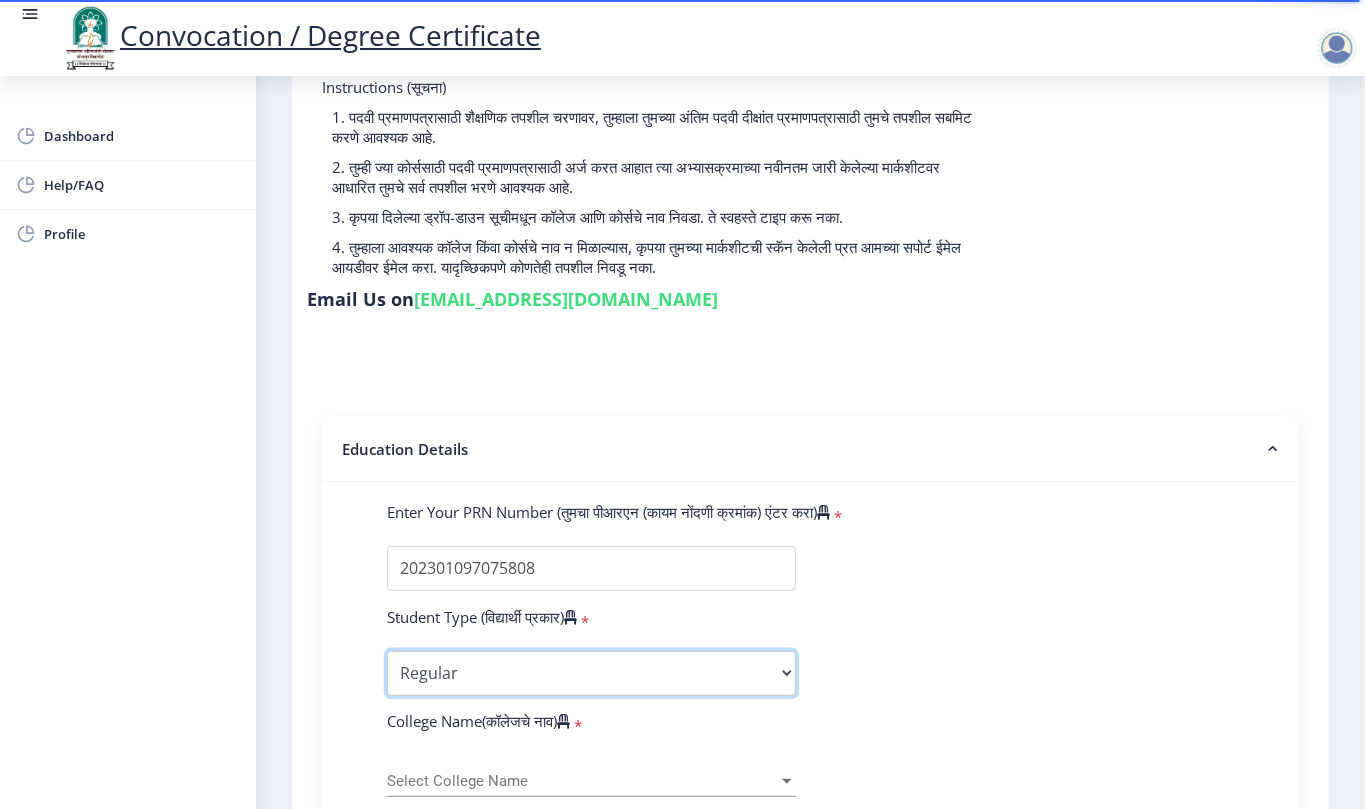 click on "Select Student Type Regular External" at bounding box center [591, 673] 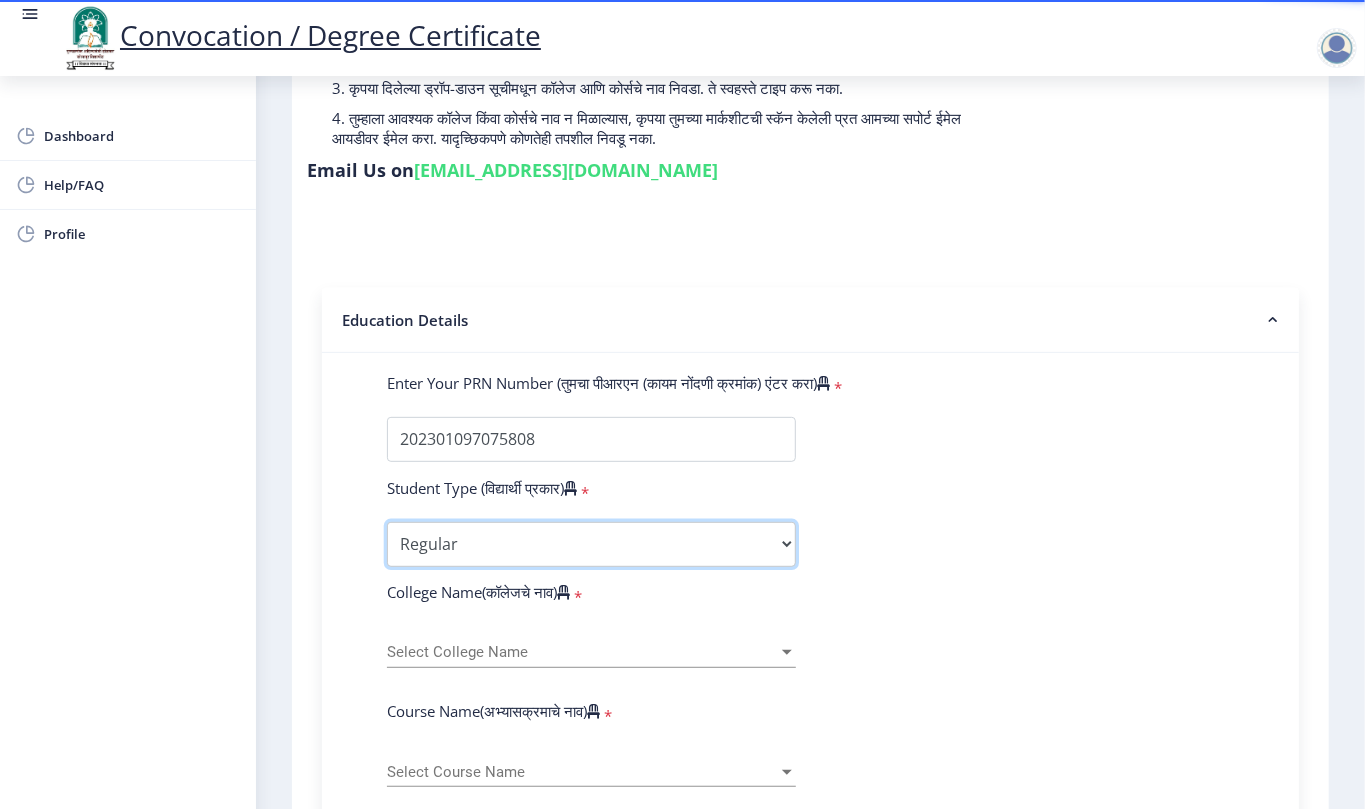 scroll, scrollTop: 400, scrollLeft: 0, axis: vertical 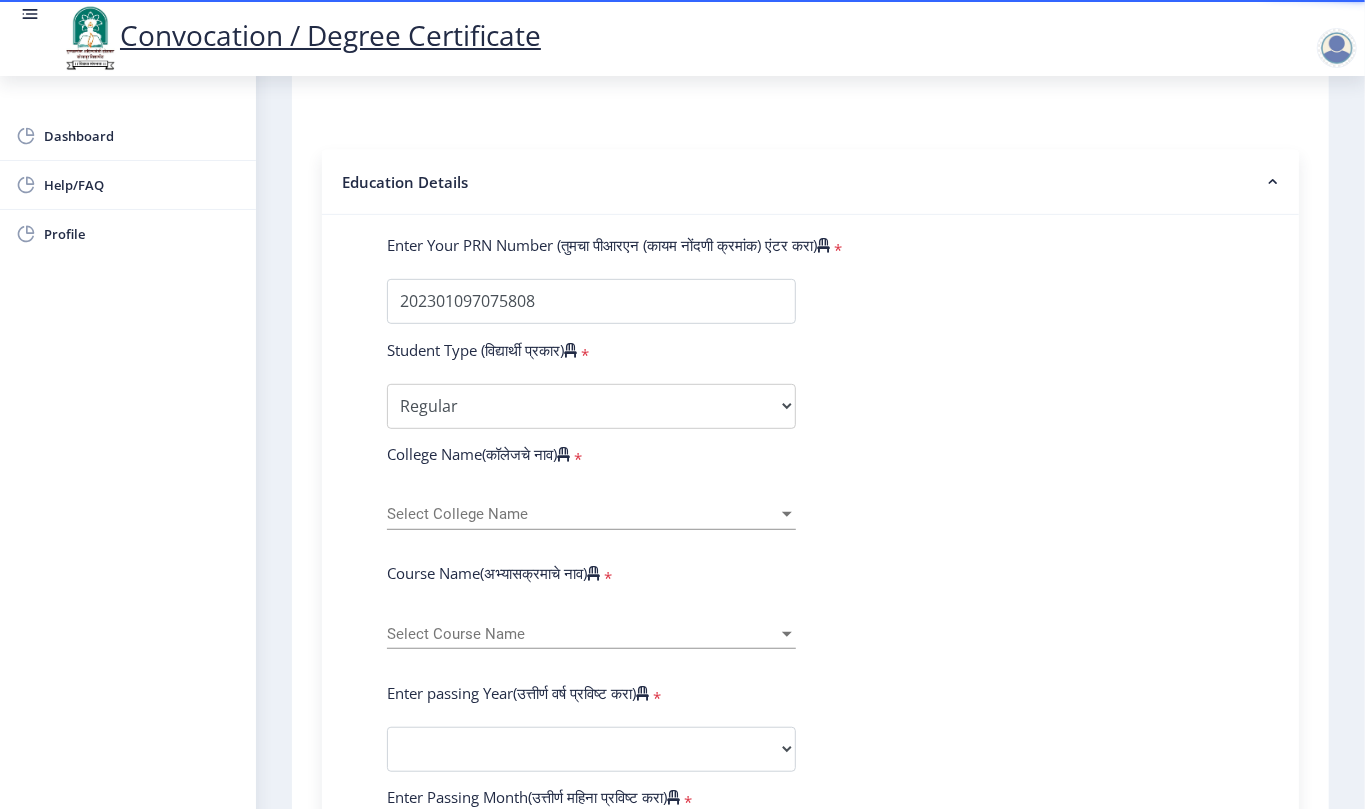 click on "Select College Name" at bounding box center [582, 514] 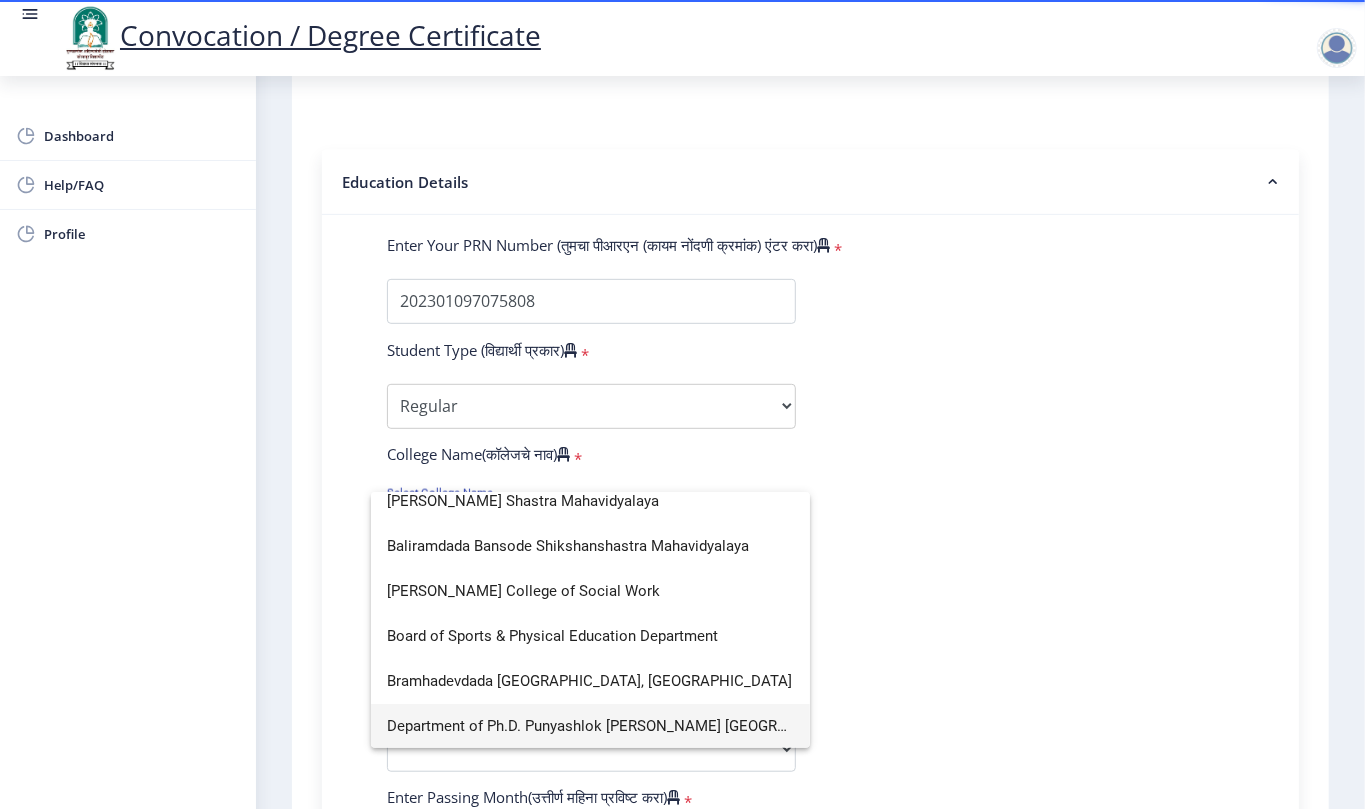 scroll, scrollTop: 0, scrollLeft: 0, axis: both 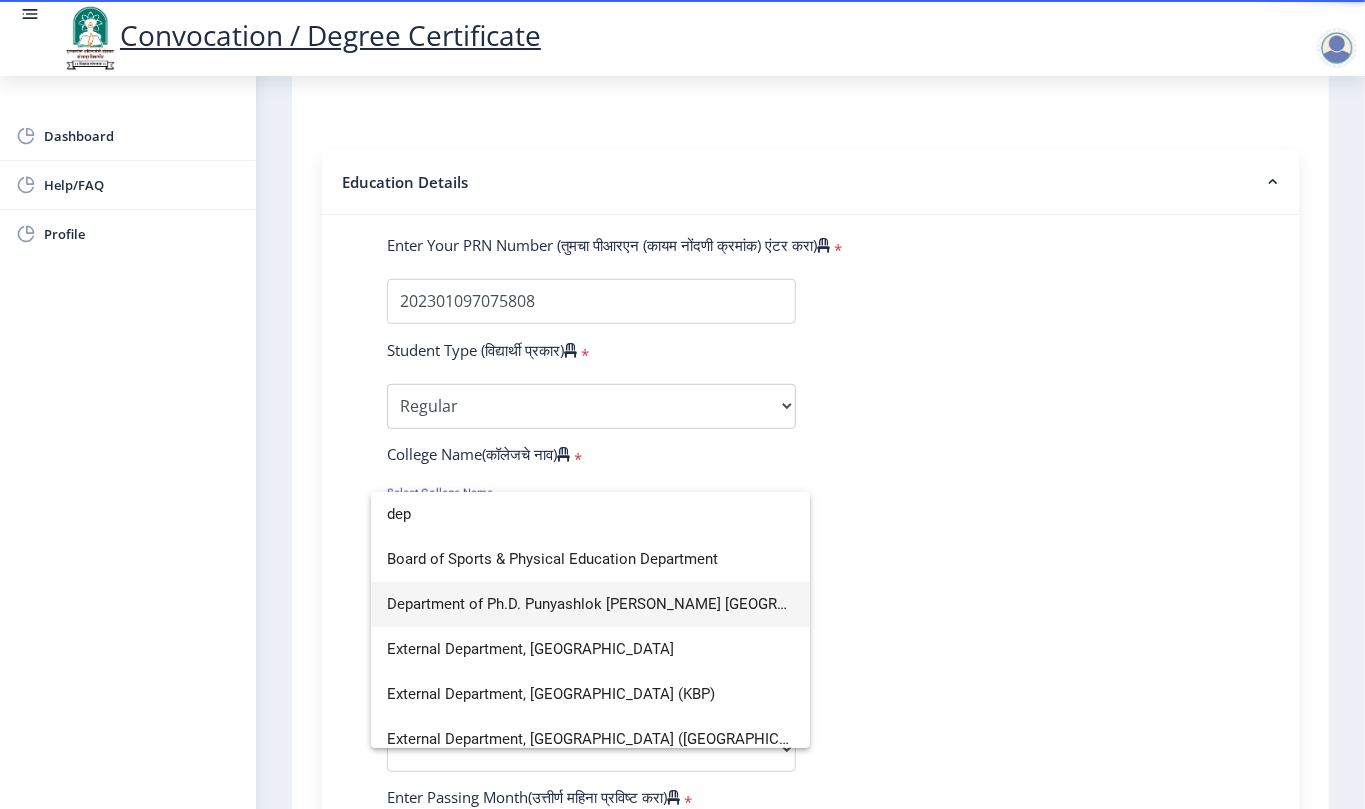 type on "dep" 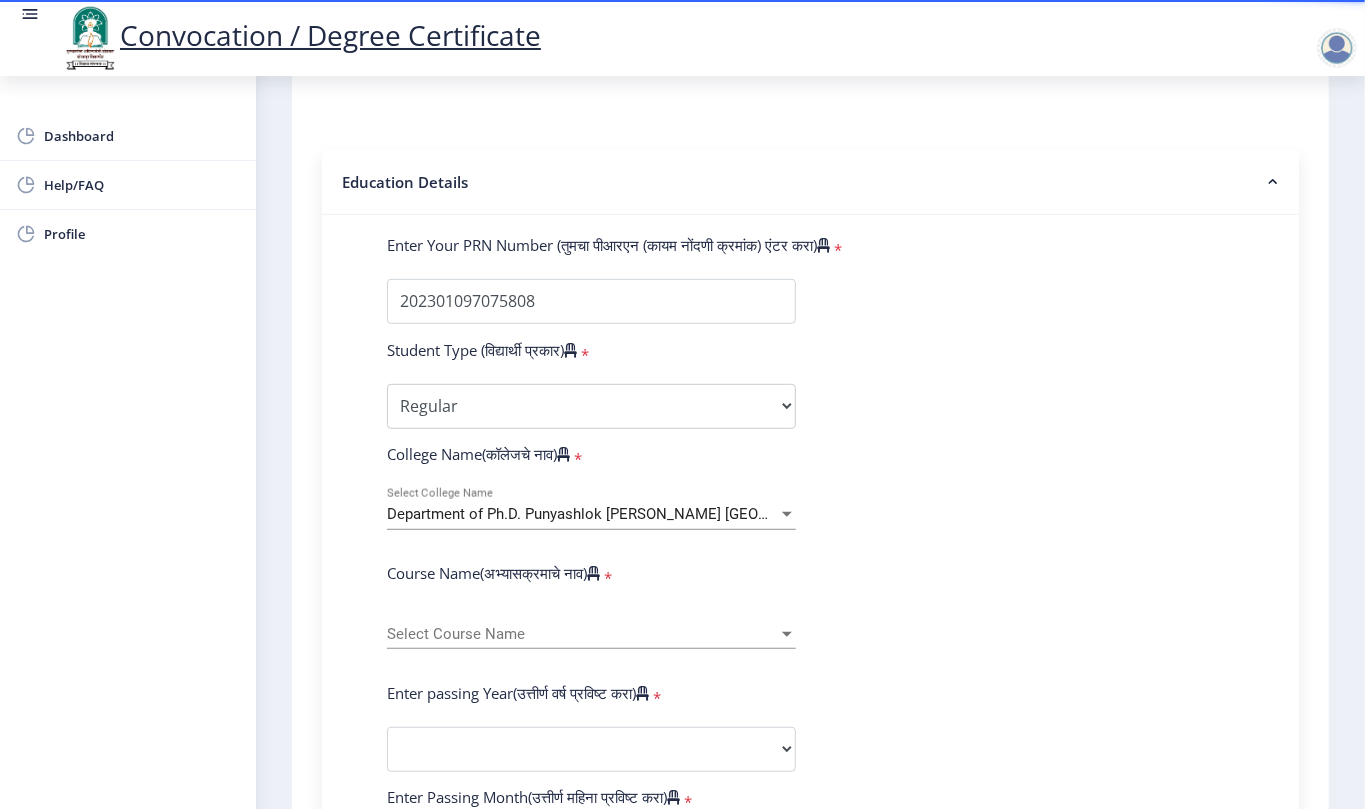 click on "Enter Your PRN Number (तुमचा पीआरएन (कायम नोंदणी क्रमांक) एंटर करा)   * Student Type (विद्यार्थी प्रकार)    * Select Student Type Regular External College Name(कॉलेजचे नाव)   * Department of Ph.D. [PERSON_NAME][GEOGRAPHIC_DATA] [GEOGRAPHIC_DATA] Select College Name Course Name(अभ्यासक्रमाचे नाव)   * Select Course Name Select Course Name Enter passing Year(उत्तीर्ण वर्ष प्रविष्ट करा)   *  2025   2024   2023   2022   2021   2020   2019   2018   2017   2016   2015   2014   2013   2012   2011   2010   2009   2008   2007   2006   2005   2004   2003   2002   2001   2000   1999   1998   1997   1996   1995   1994   1993   1992   1991   1990   1989   1988   1987   1986   1985   1984   1983   1982   1981   1980   1979   1978   1977   1976  * Enter Passing Month March April May October November December * Grade O" 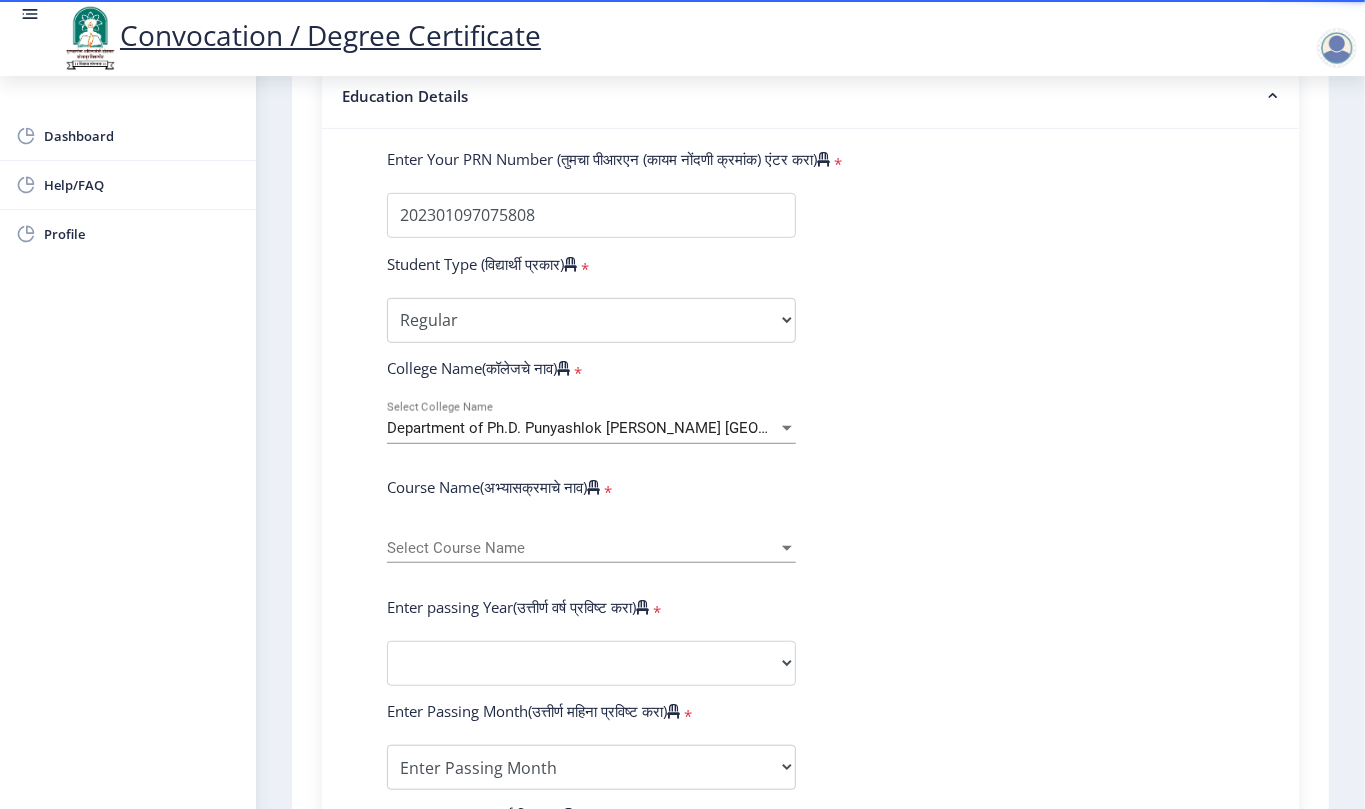 scroll, scrollTop: 533, scrollLeft: 0, axis: vertical 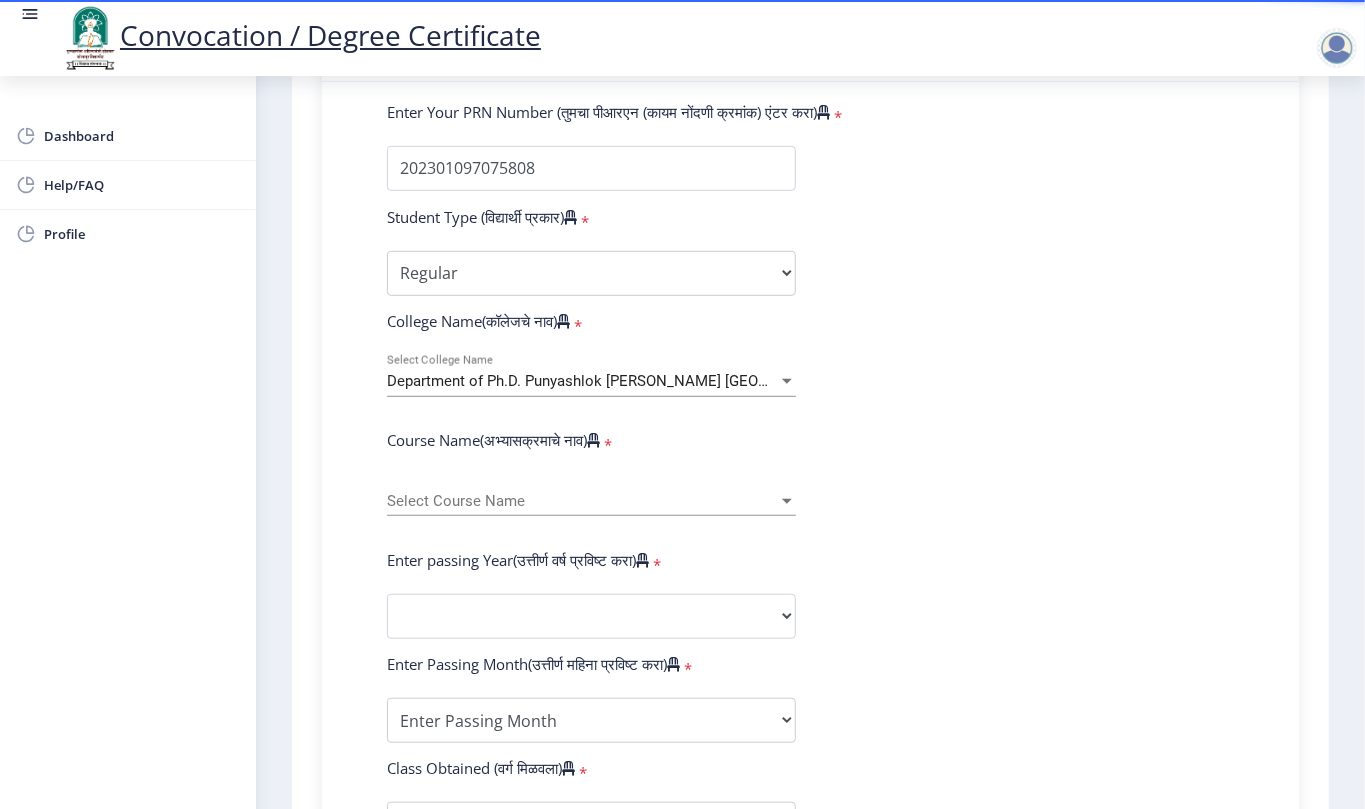 click on "Select Course Name" at bounding box center (582, 501) 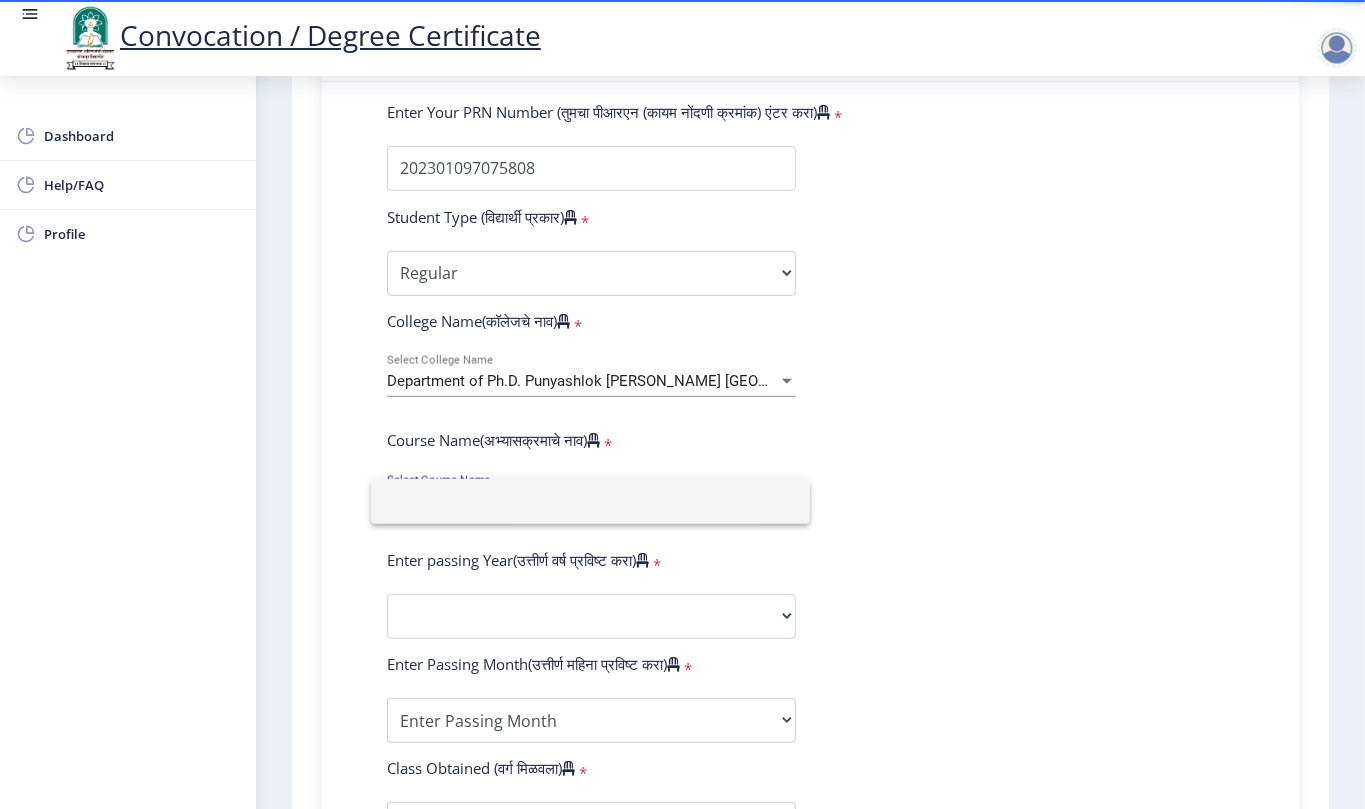 click 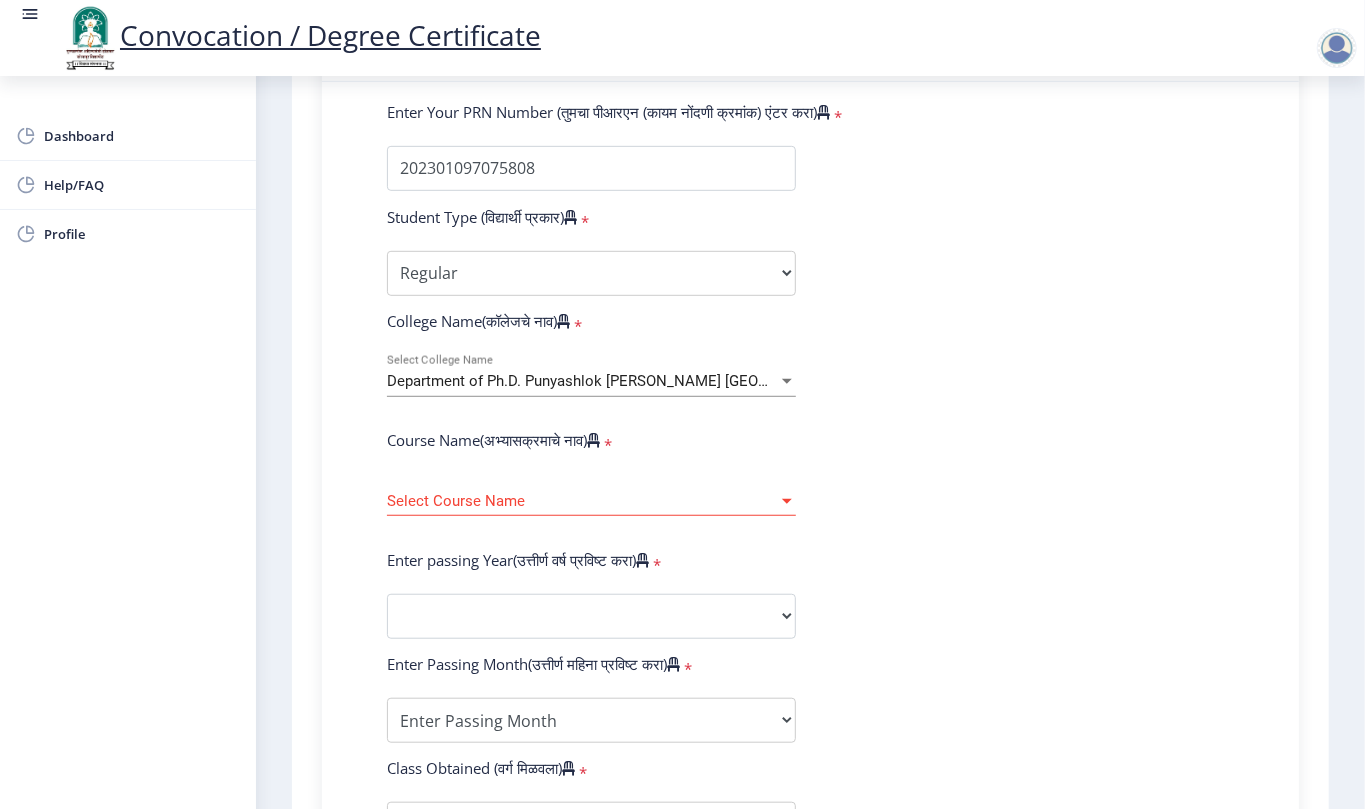 click on "Enter Your PRN Number (तुमचा पीआरएन (कायम नोंदणी क्रमांक) एंटर करा)   * Student Type (विद्यार्थी प्रकार)    * Select Student Type Regular External College Name(कॉलेजचे नाव)   * Department of Ph.D. [PERSON_NAME][GEOGRAPHIC_DATA] [GEOGRAPHIC_DATA] Select College Name Course Name(अभ्यासक्रमाचे नाव)   * Select Course Name Select Course Name Enter passing Year(उत्तीर्ण वर्ष प्रविष्ट करा)   *  2025   2024   2023   2022   2021   2020   2019   2018   2017   2016   2015   2014   2013   2012   2011   2010   2009   2008   2007   2006   2005   2004   2003   2002   2001   2000   1999   1998   1997   1996   1995   1994   1993   1992   1991   1990   1989   1988   1987   1986   1985   1984   1983   1982   1981   1980   1979   1978   1977   1976  * Enter Passing Month March April May October November December * Grade O" 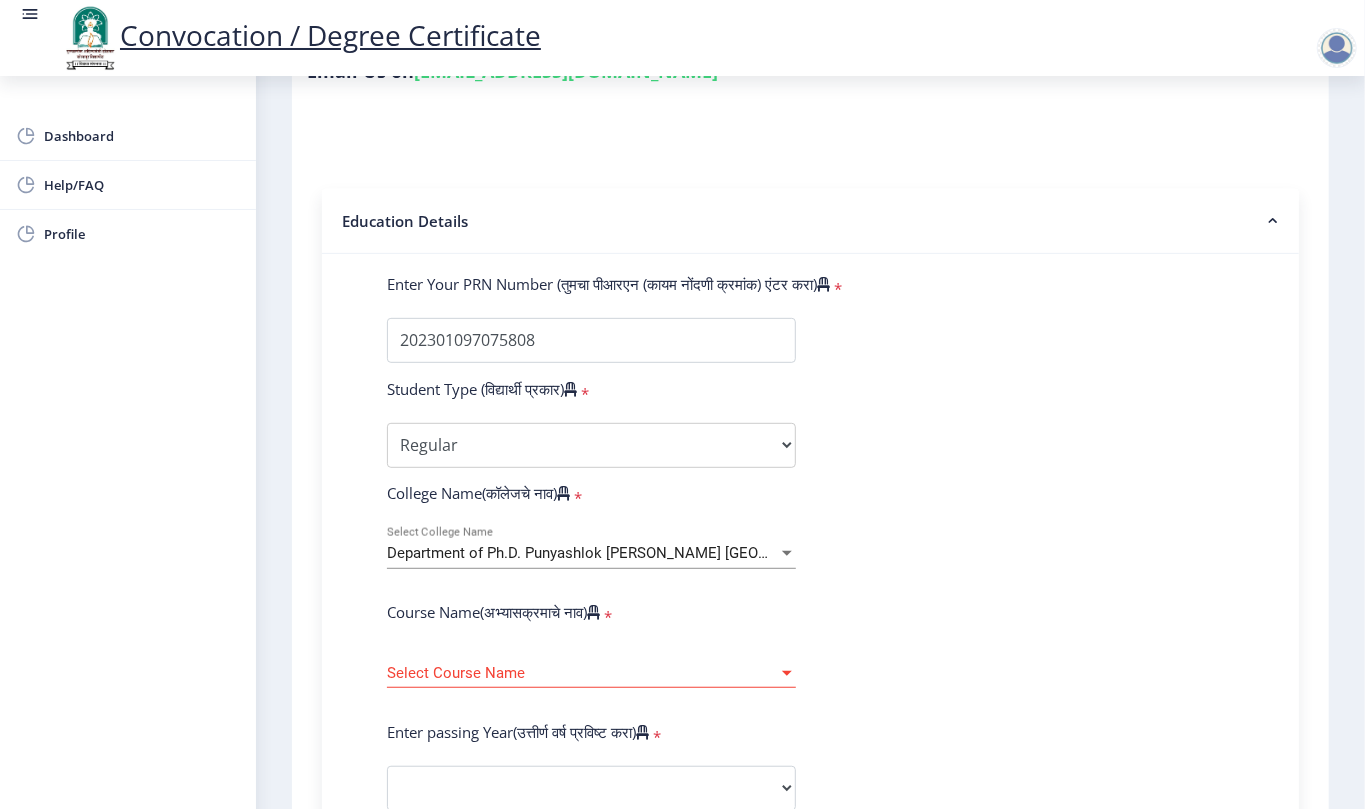 scroll, scrollTop: 0, scrollLeft: 0, axis: both 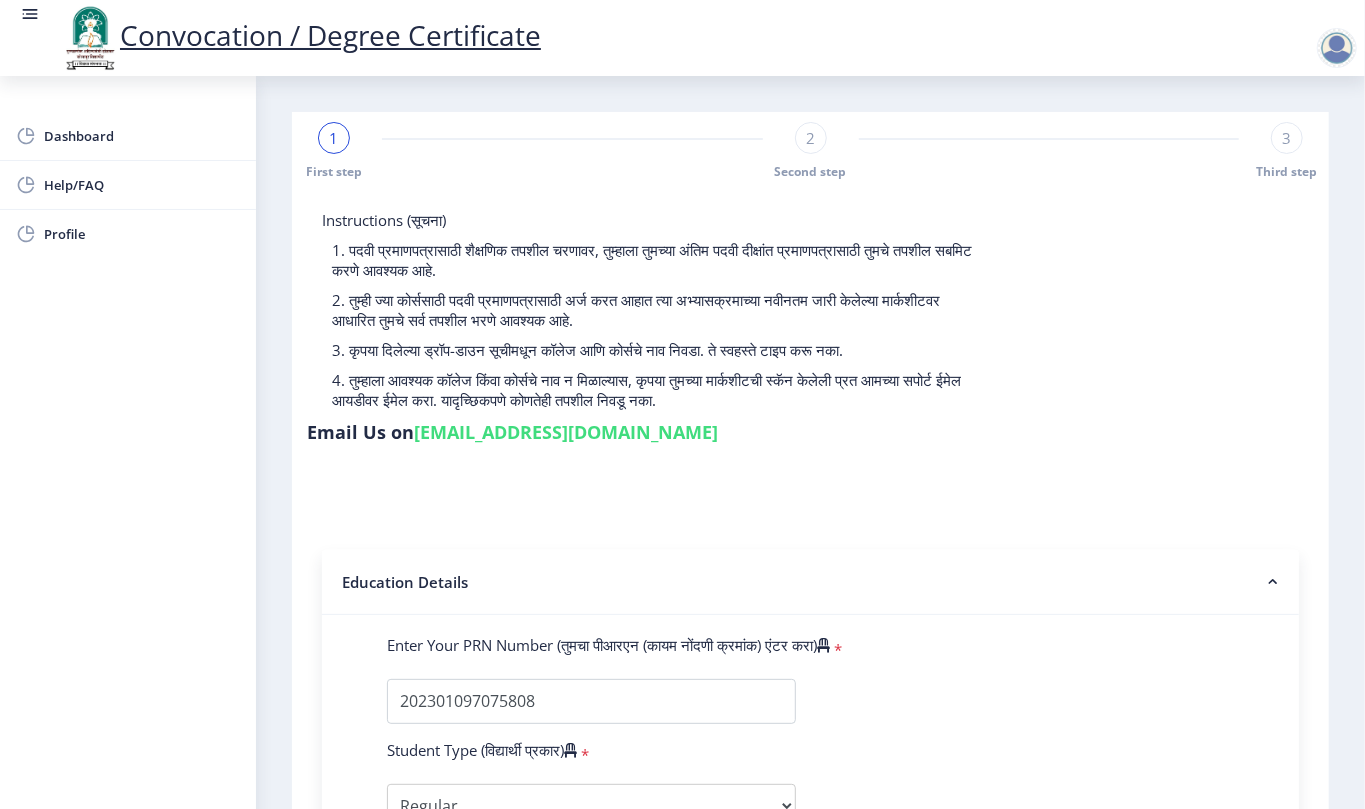 click 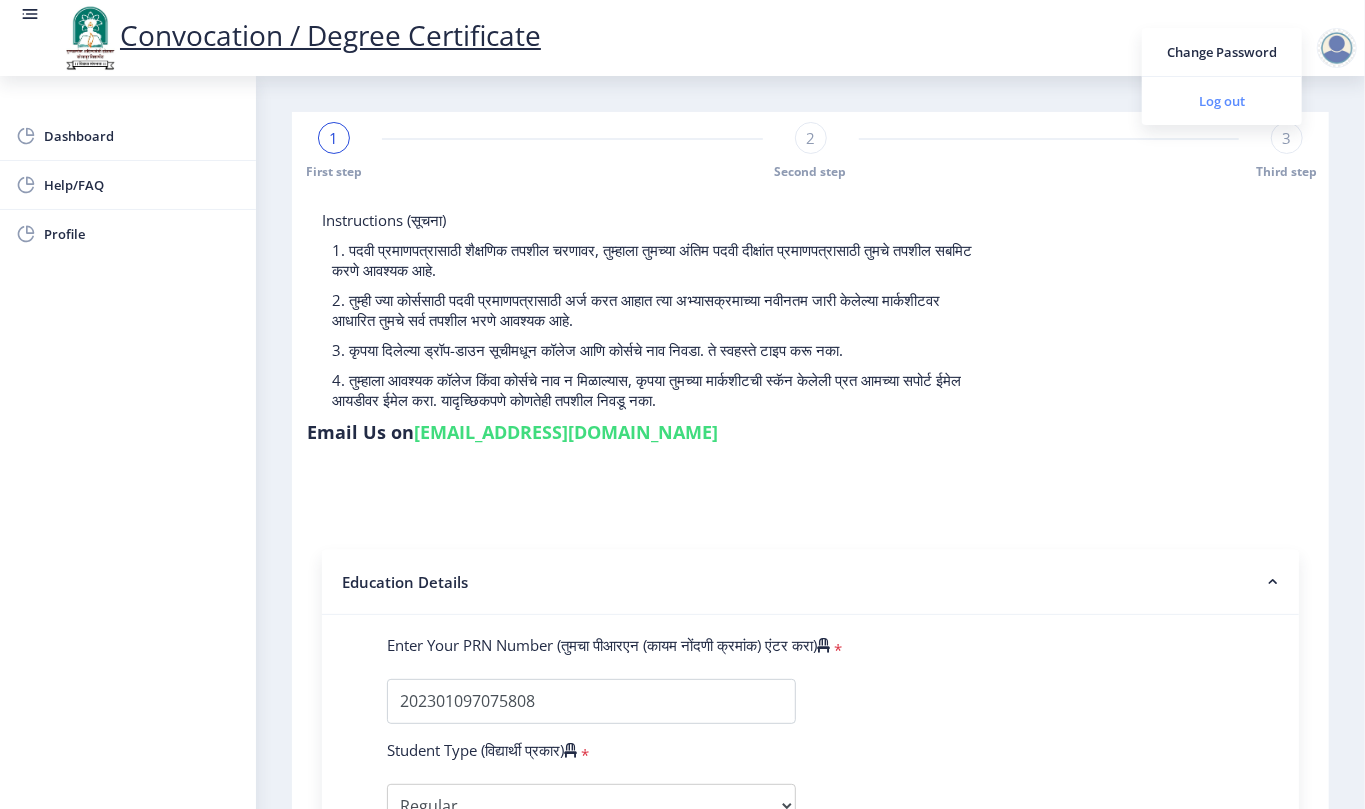 click on "Log out" at bounding box center [1222, 101] 